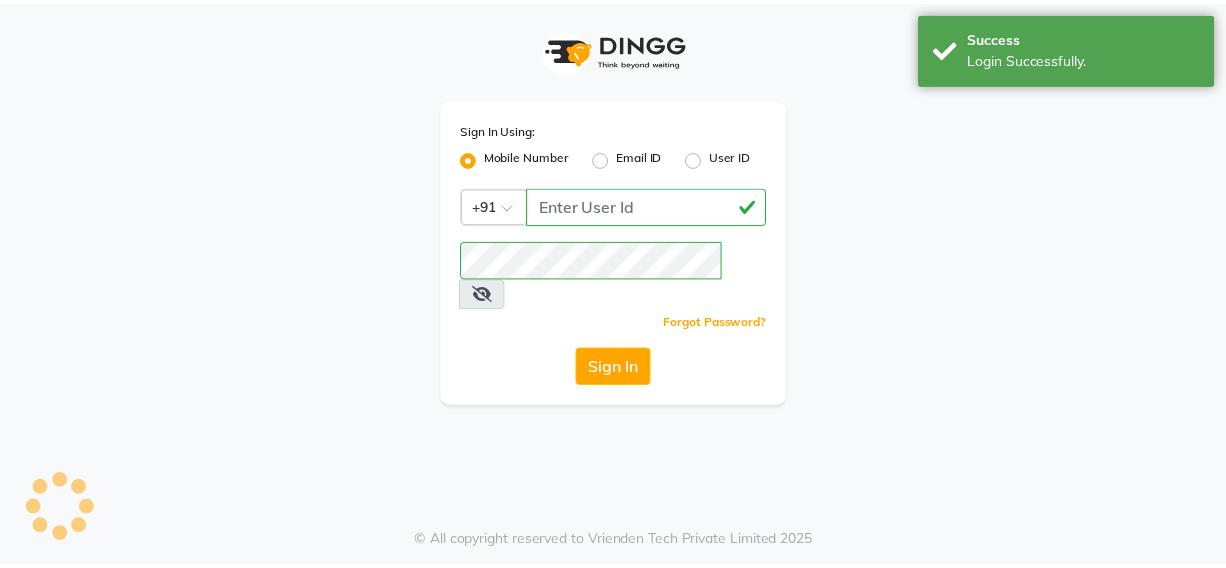 scroll, scrollTop: 0, scrollLeft: 0, axis: both 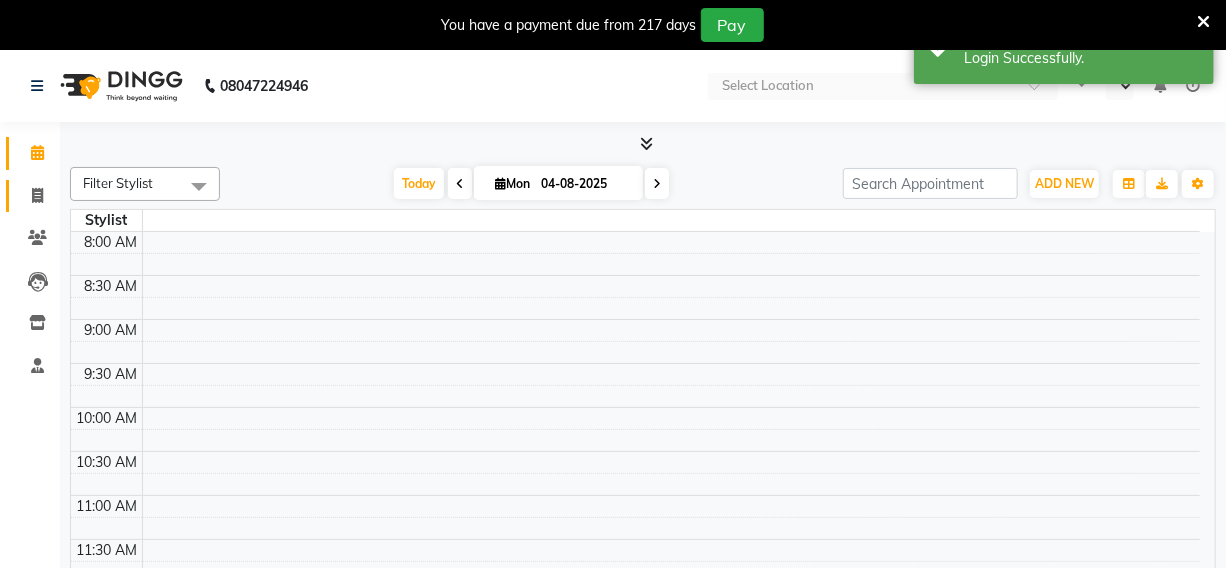 click 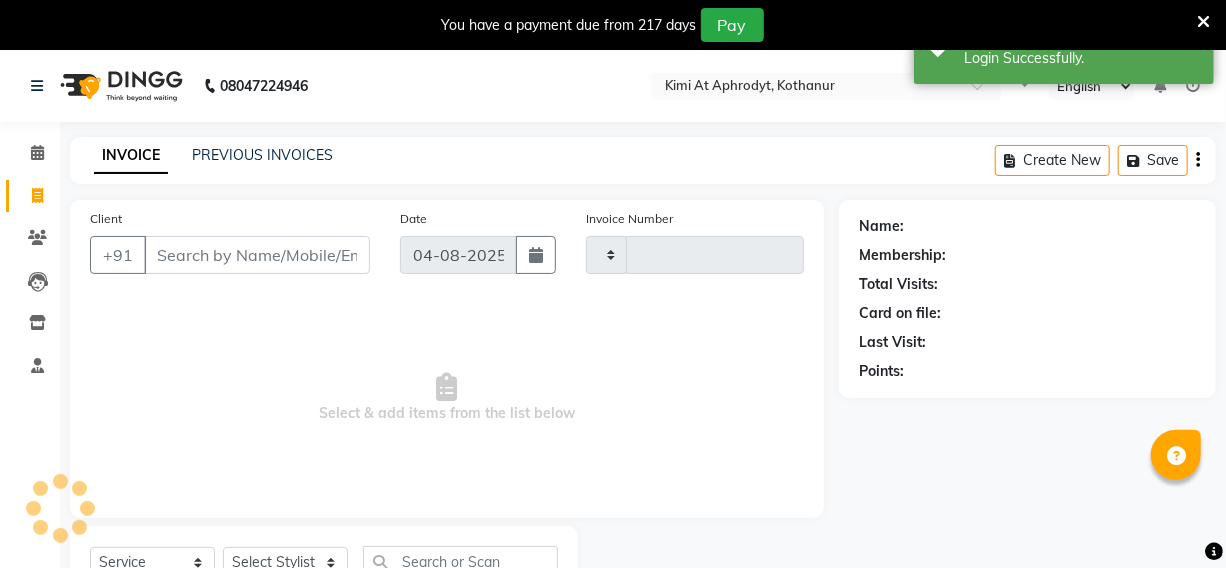 select on "en" 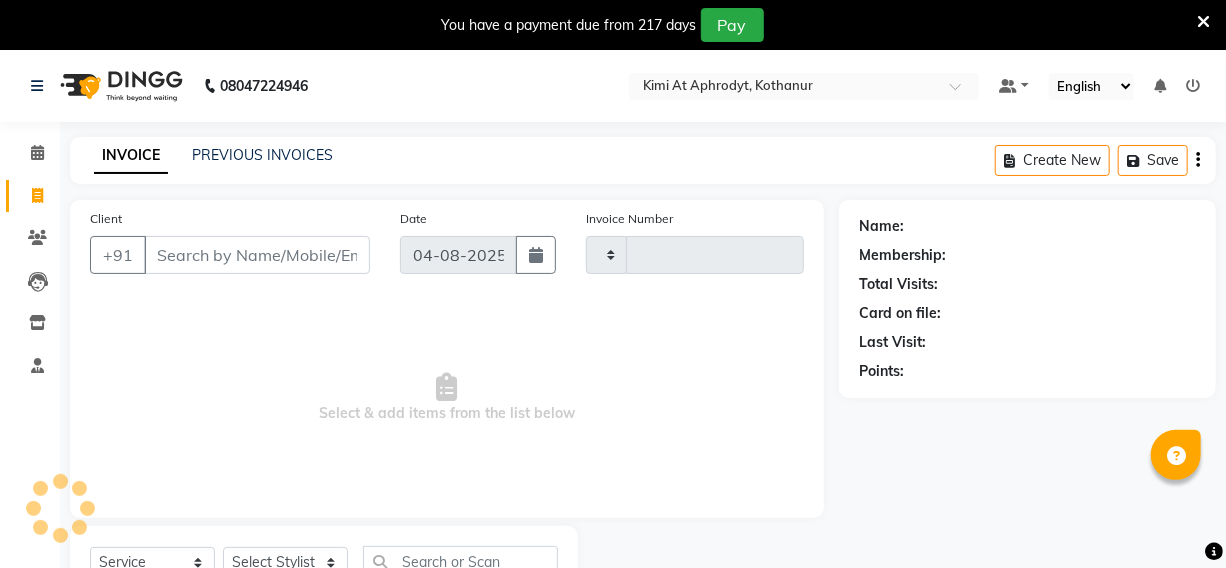 type on "1969" 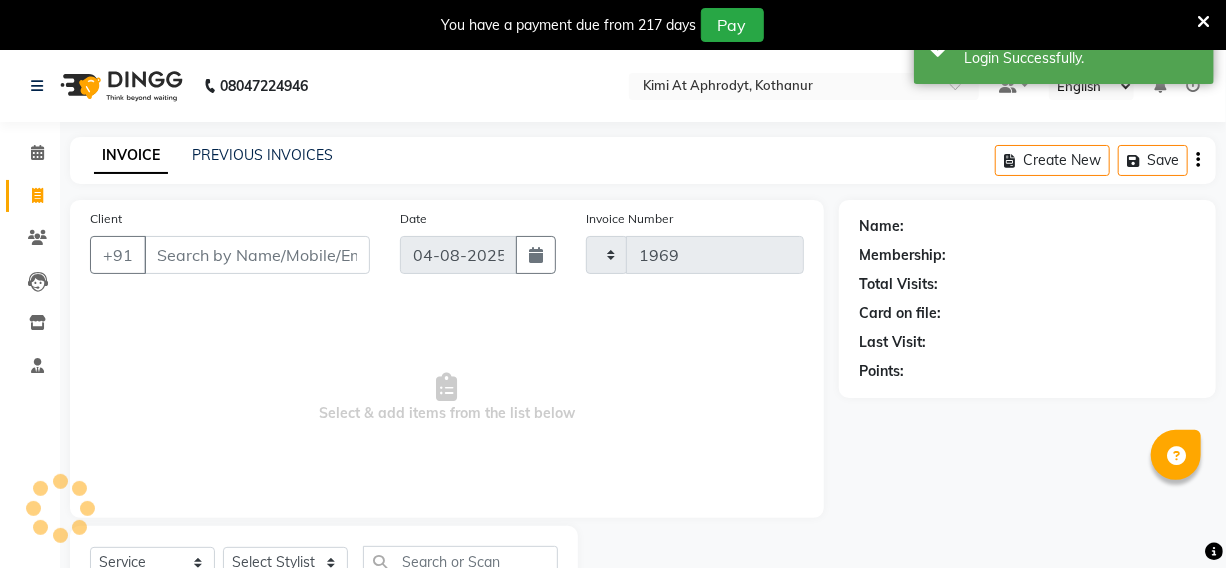 select on "[PHONE]" 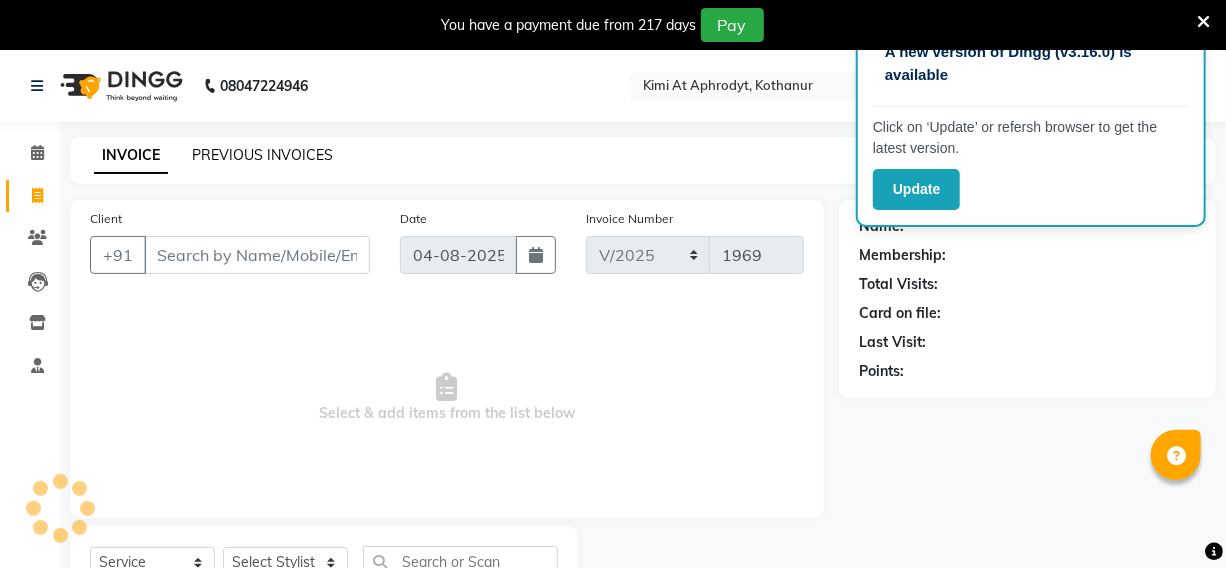 click on "PREVIOUS INVOICES" 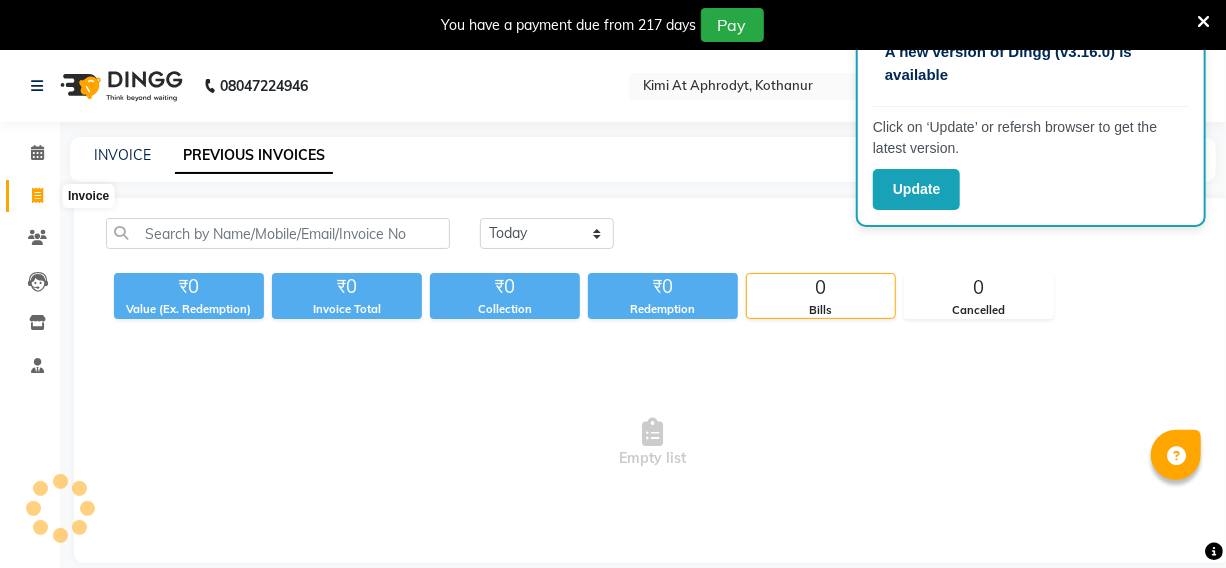 click 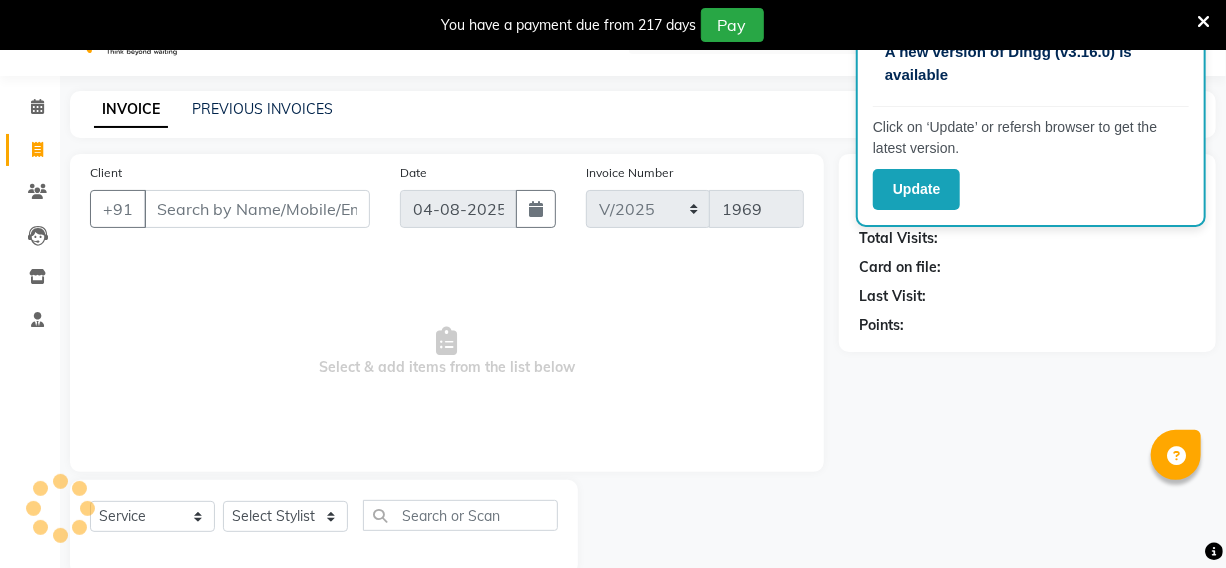 scroll, scrollTop: 83, scrollLeft: 0, axis: vertical 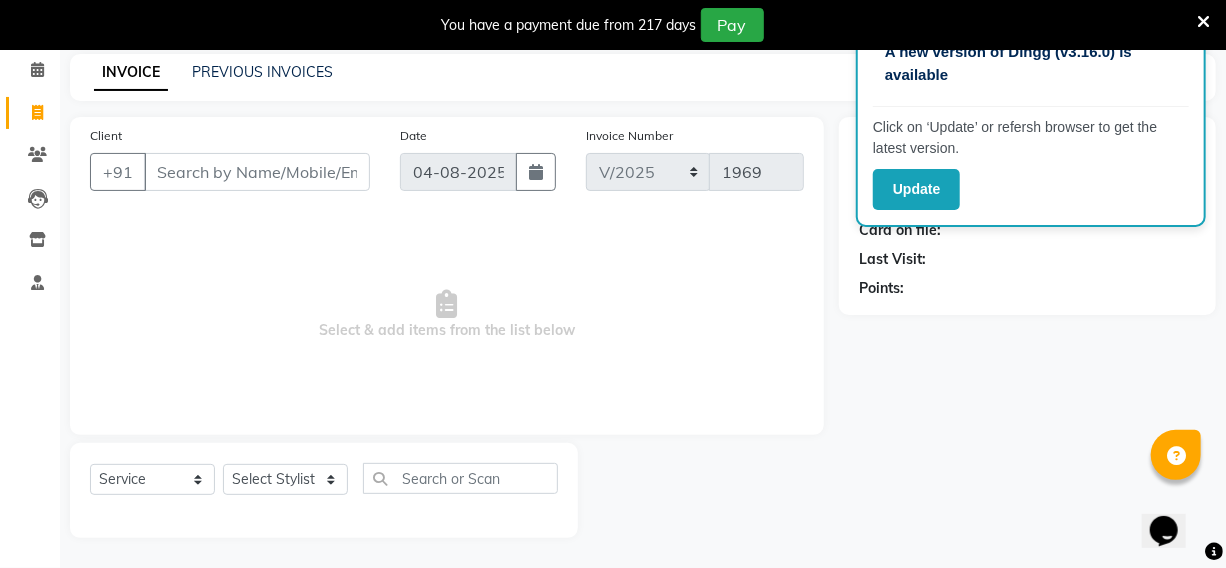 click on "Select & add items from the list below" at bounding box center (447, 315) 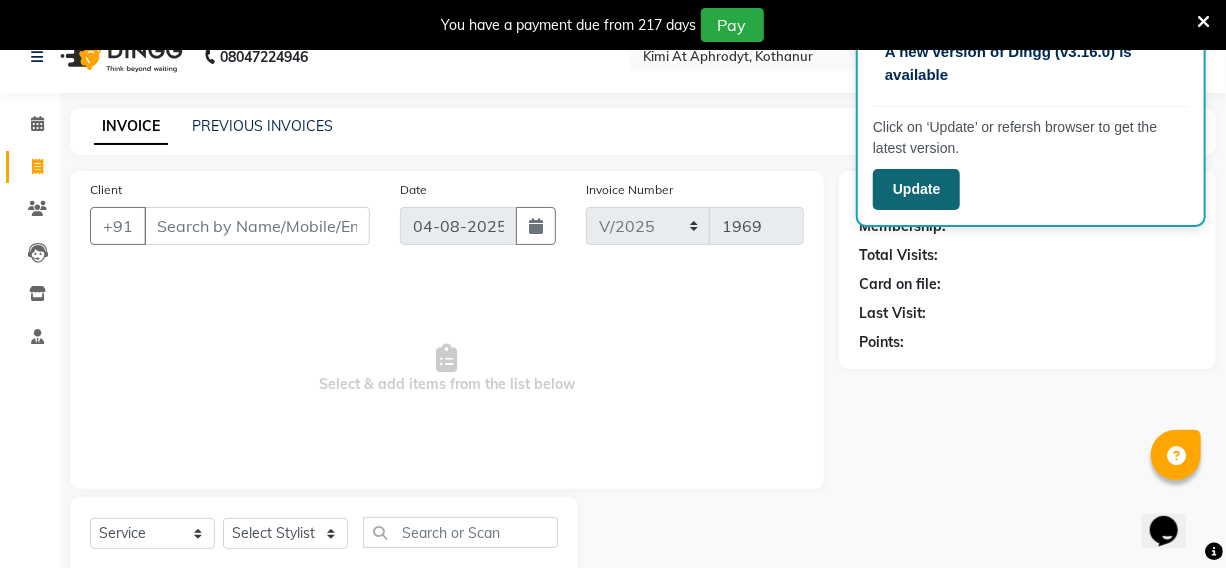 scroll, scrollTop: 0, scrollLeft: 0, axis: both 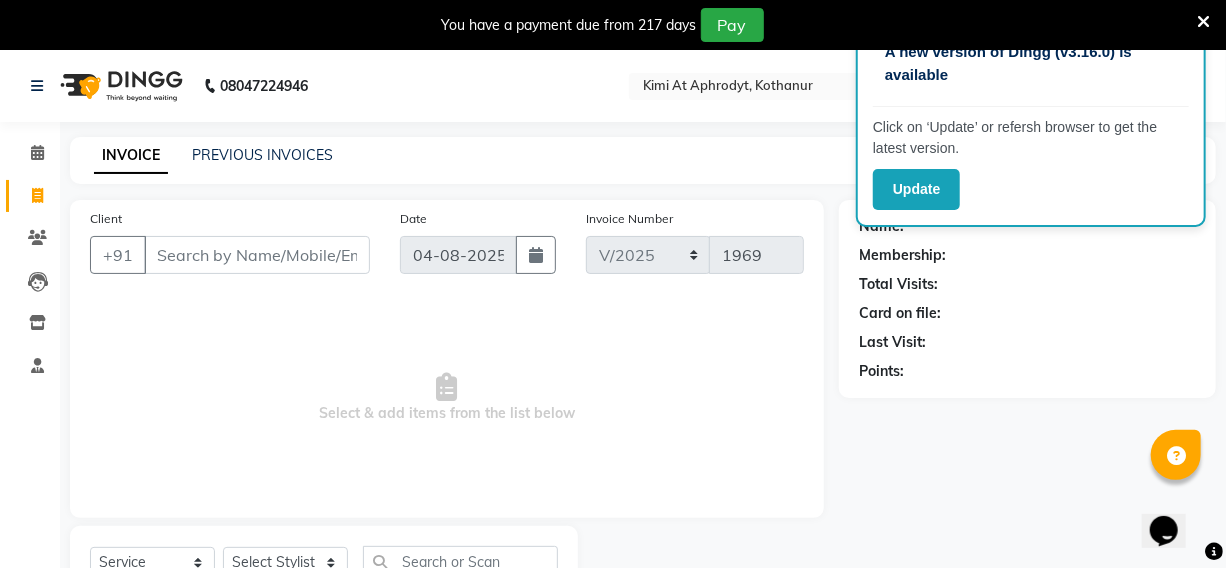 click at bounding box center [1203, 22] 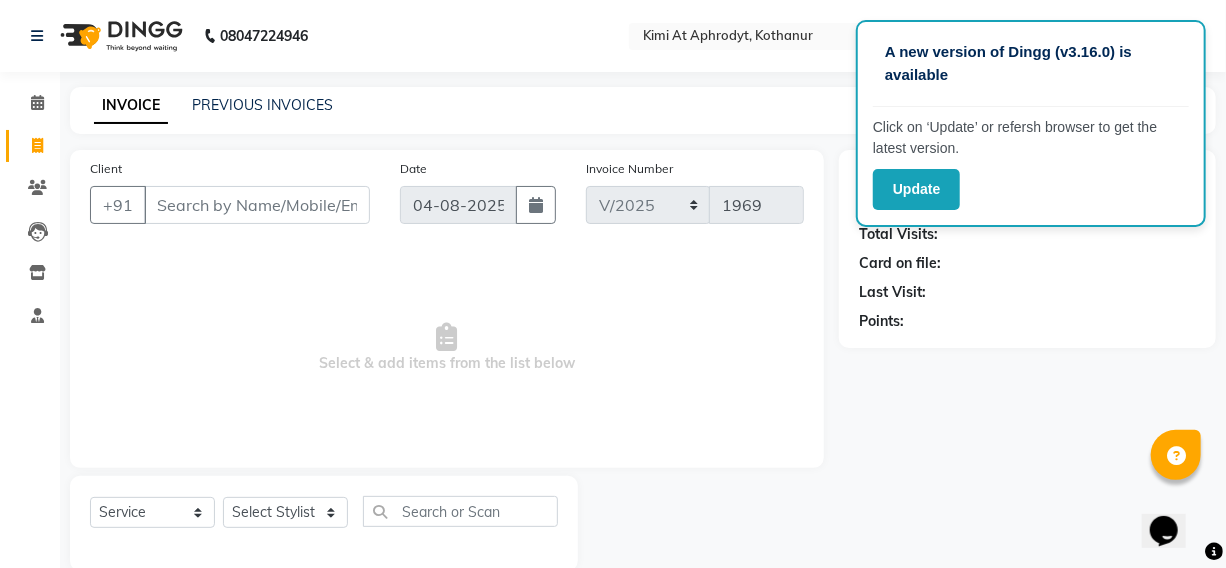 click on "Select & add items from the list below" at bounding box center [447, 348] 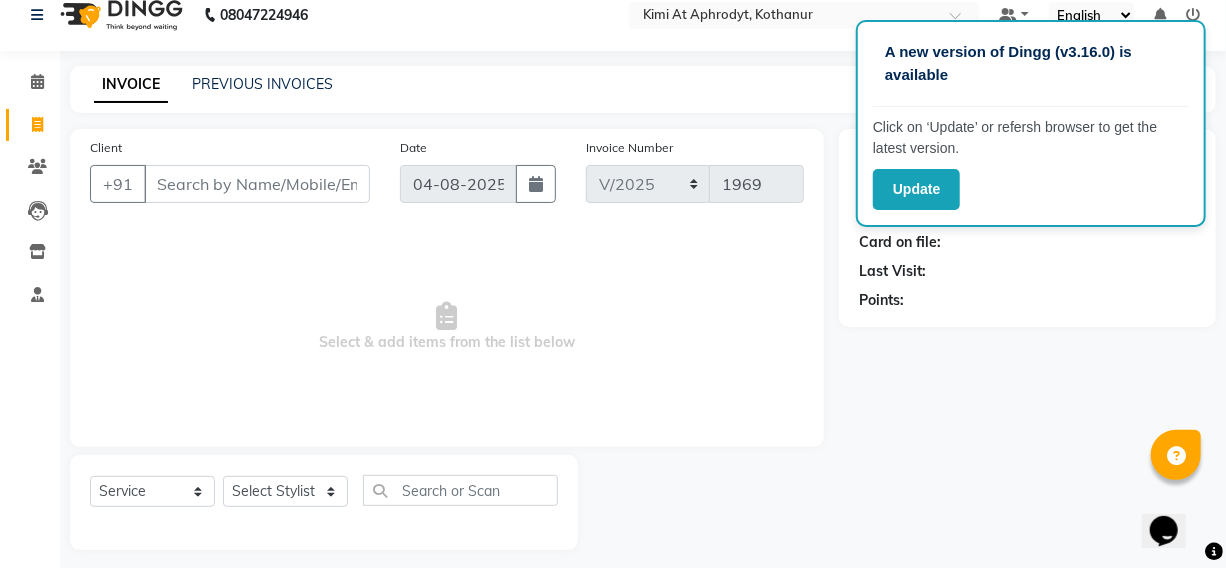 scroll, scrollTop: 33, scrollLeft: 0, axis: vertical 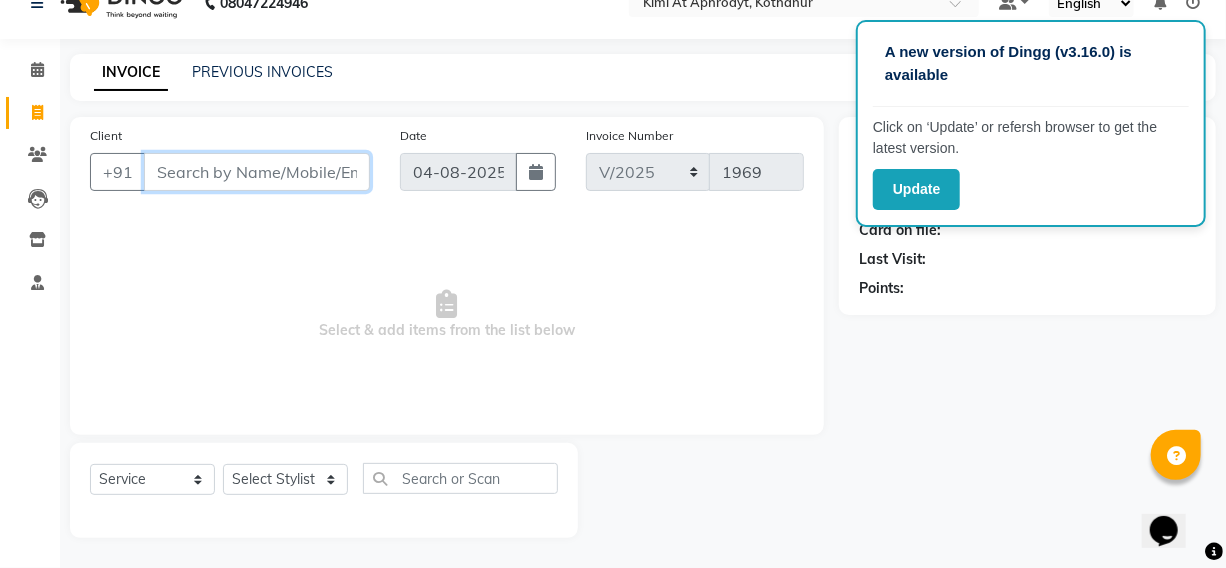 click on "Client" at bounding box center (257, 172) 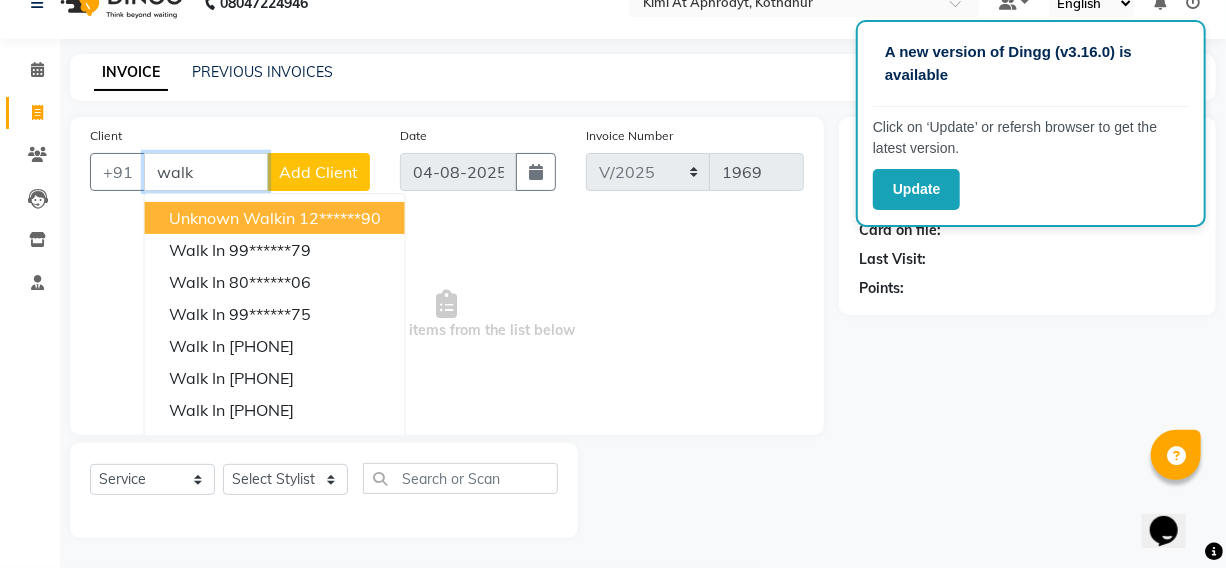 click on "12******90" at bounding box center [340, 218] 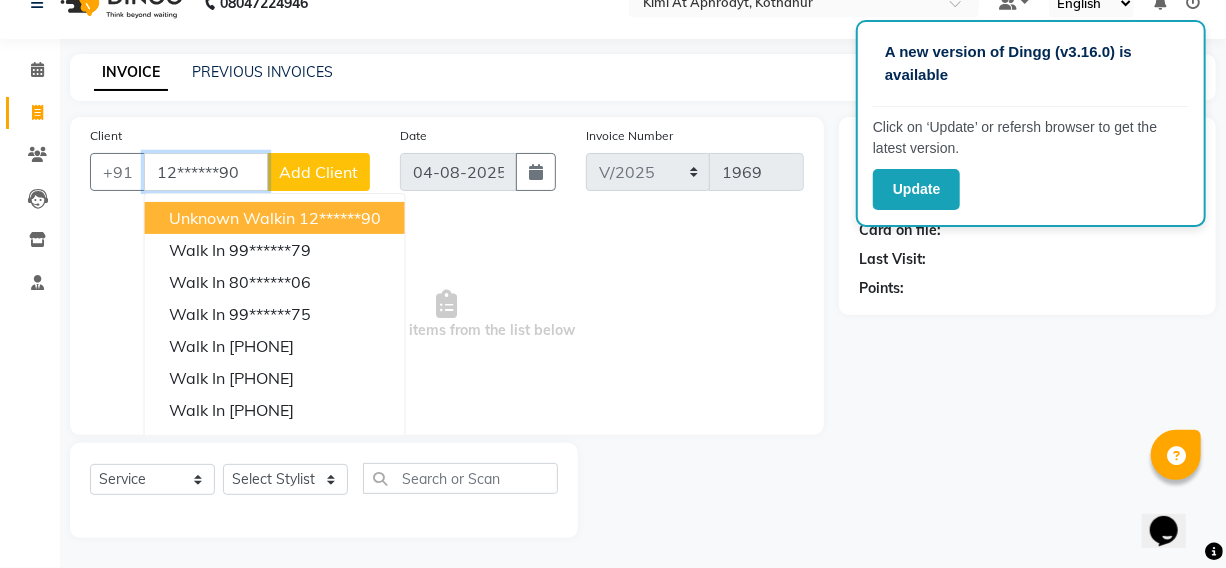 type on "12******90" 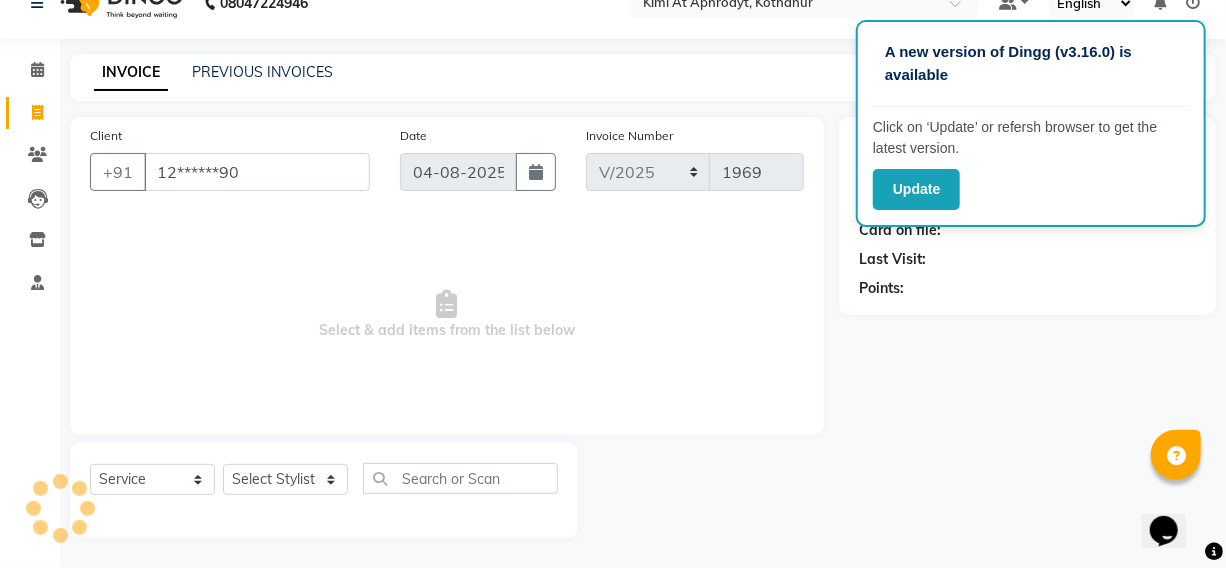 click on "Select & add items from the list below" at bounding box center [447, 315] 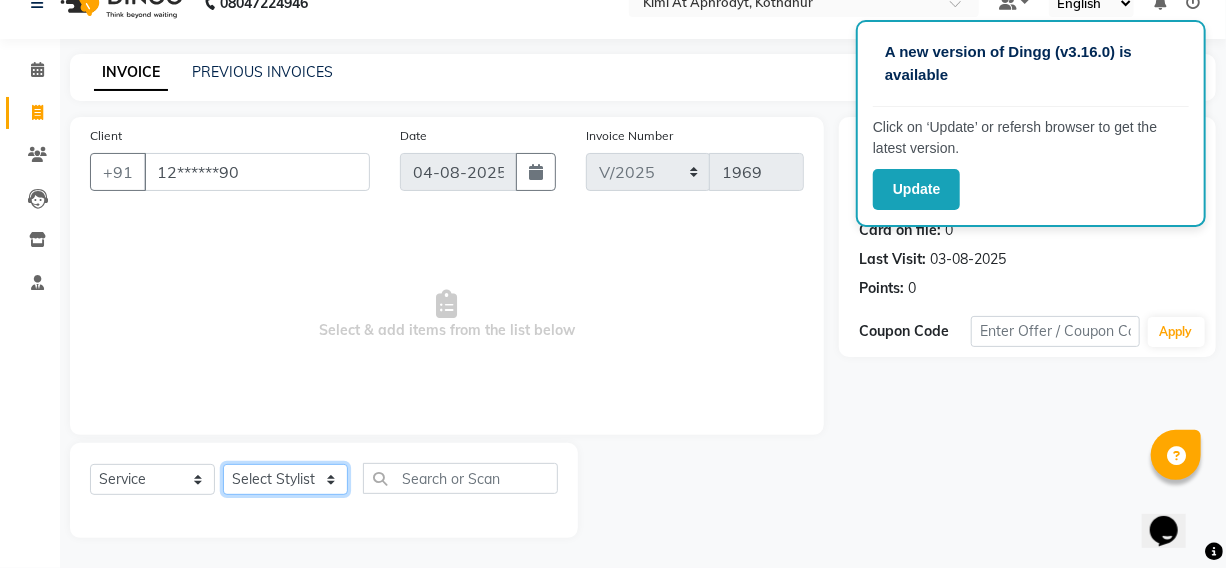 click on "Select Stylist Fardeen Hriatpuii Jeho Khup Kimi manager id Lydia Mani Mercy Murthy NCY Reeta Rehya Reshma Sathiya Zomuani Zovi" 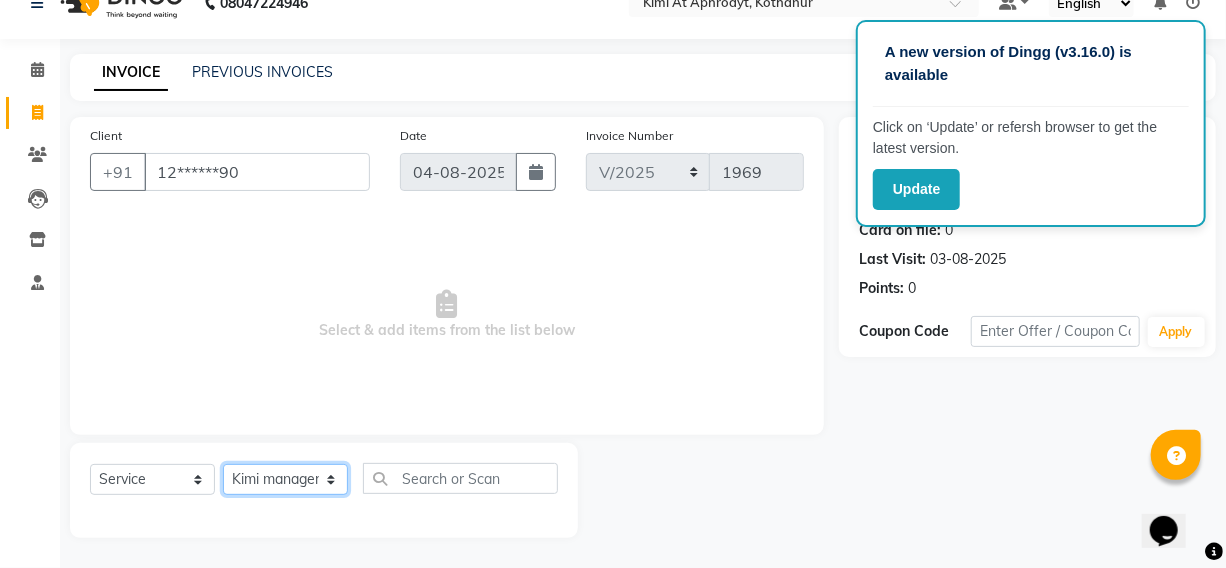 click on "Select Stylist Fardeen Hriatpuii Jeho Khup Kimi manager id Lydia Mani Mercy Murthy NCY Reeta Rehya Reshma Sathiya Zomuani Zovi" 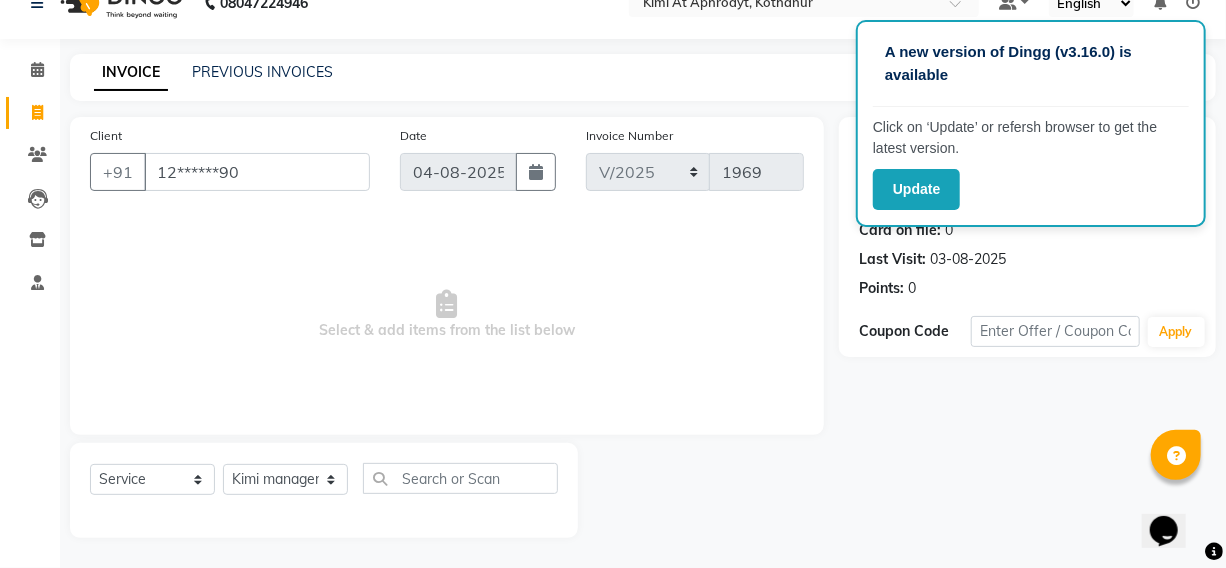 click on "Select & add items from the list below" at bounding box center (447, 315) 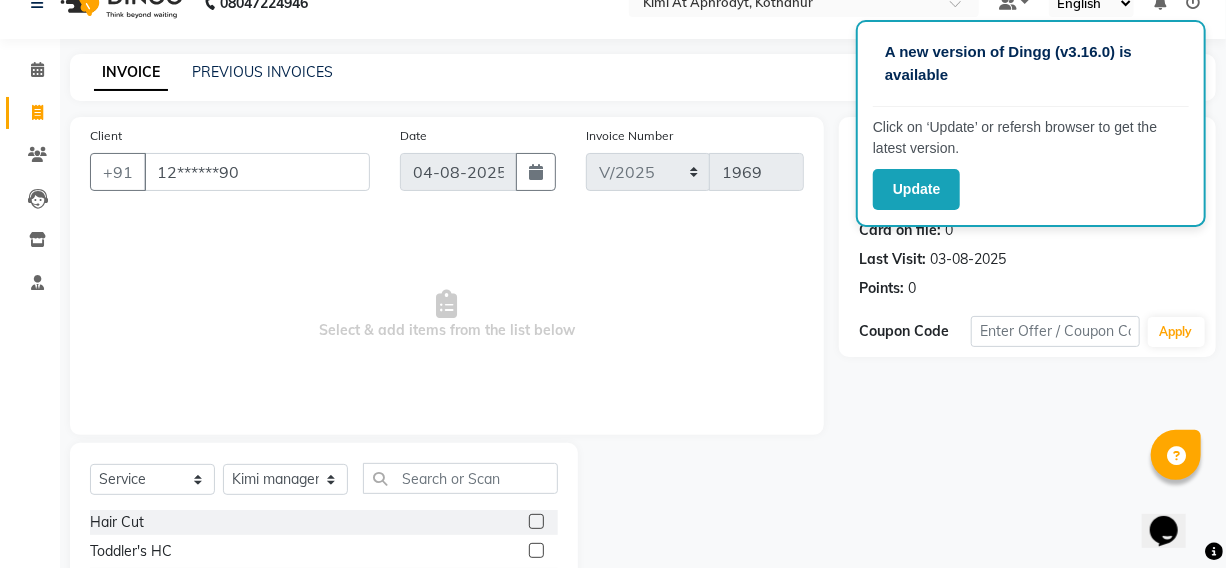 click 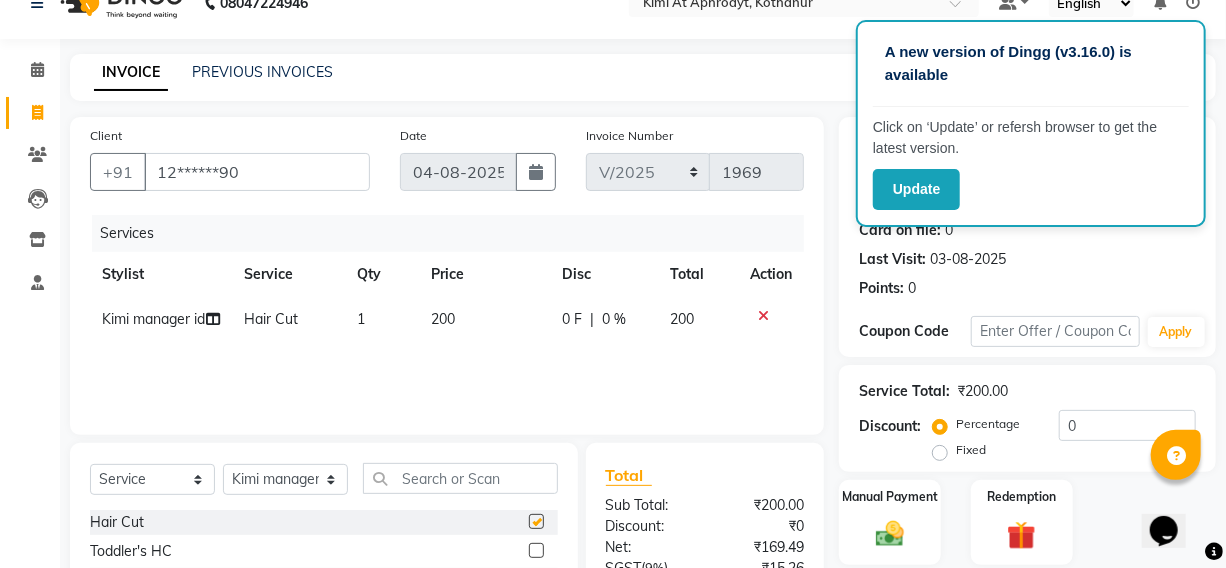 checkbox on "false" 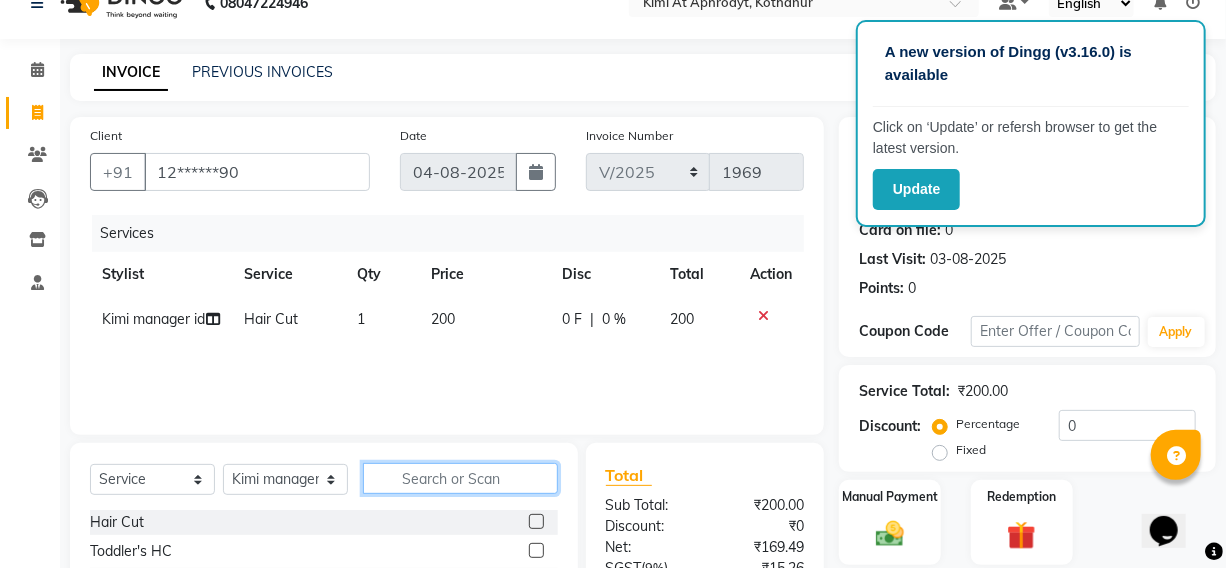 click 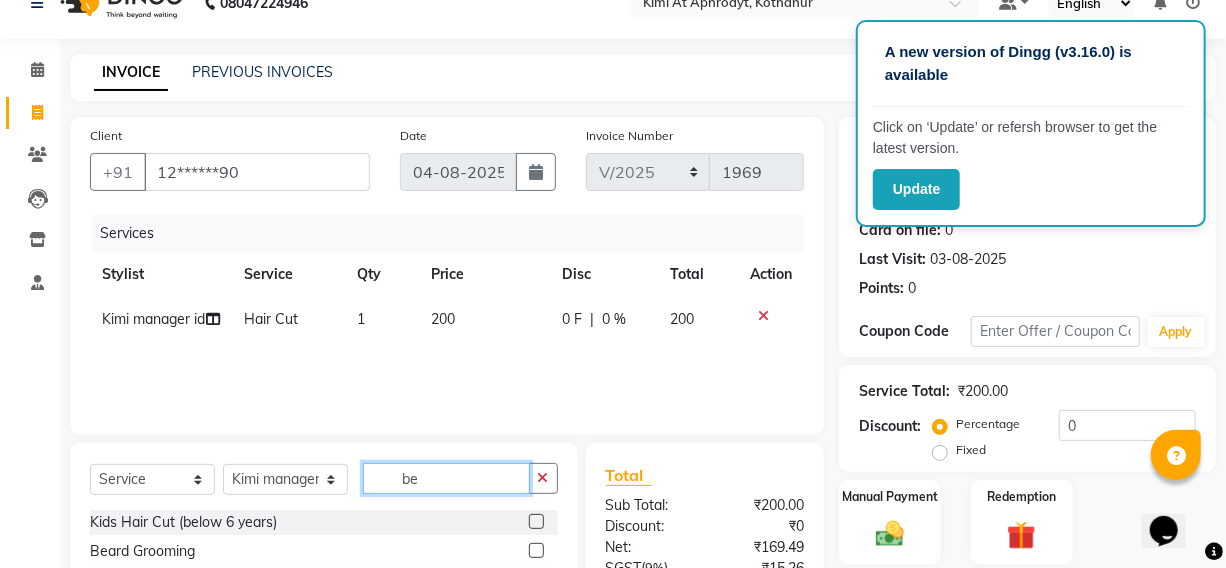 type on "be" 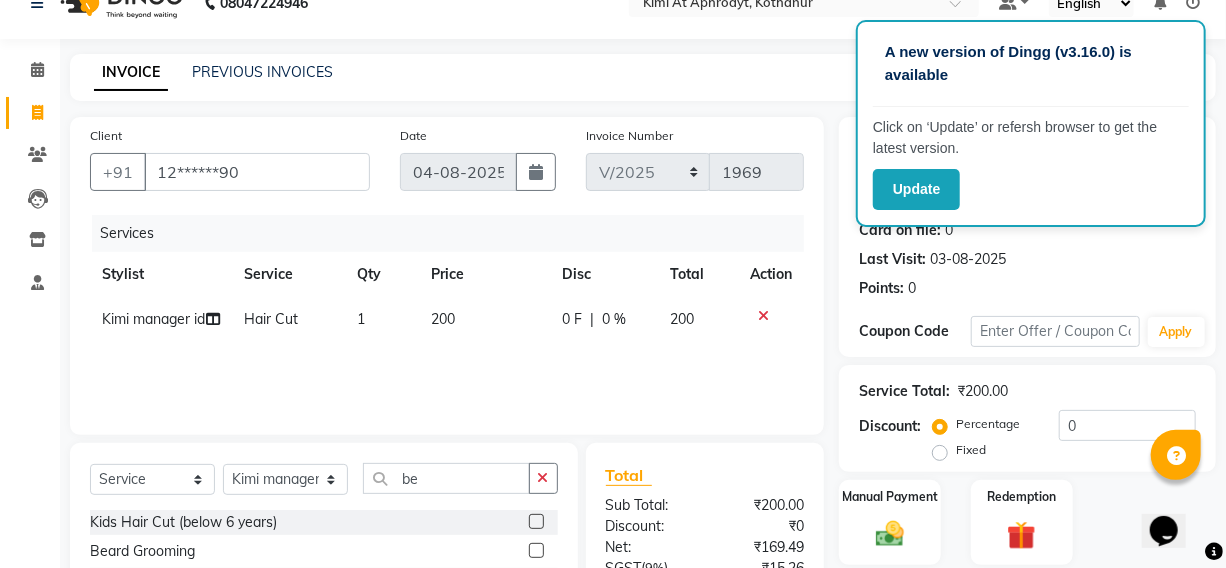 click 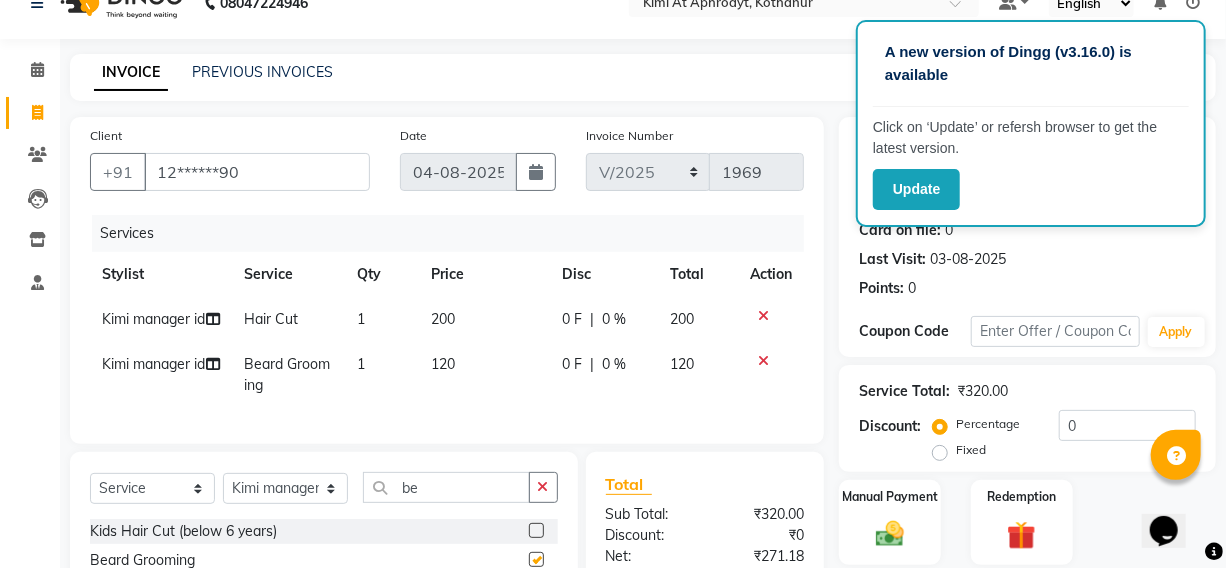 checkbox on "false" 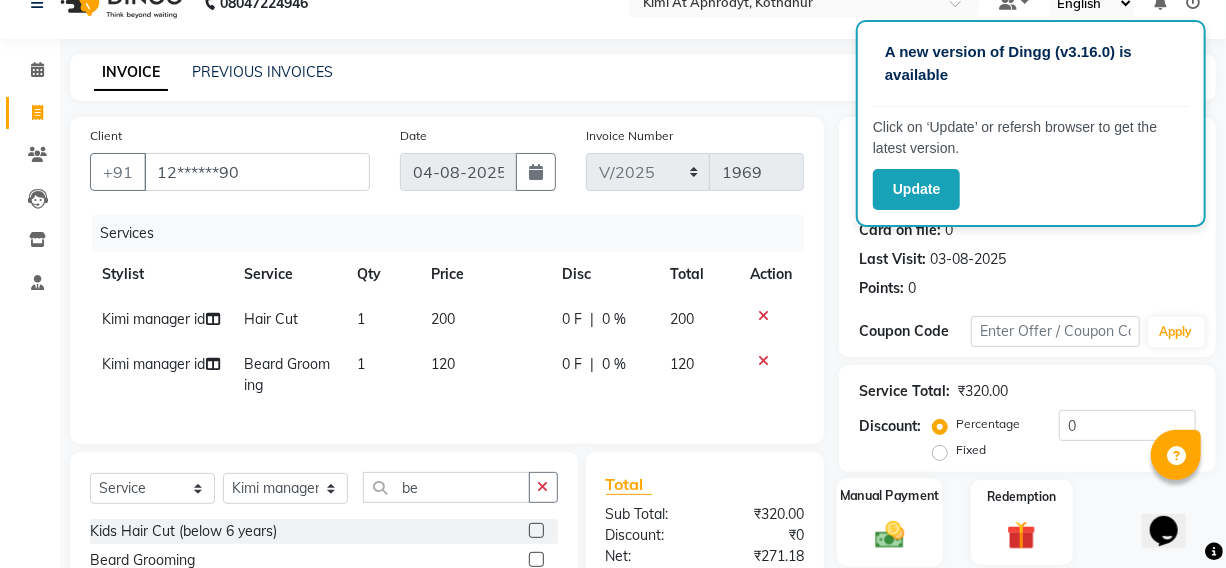 click 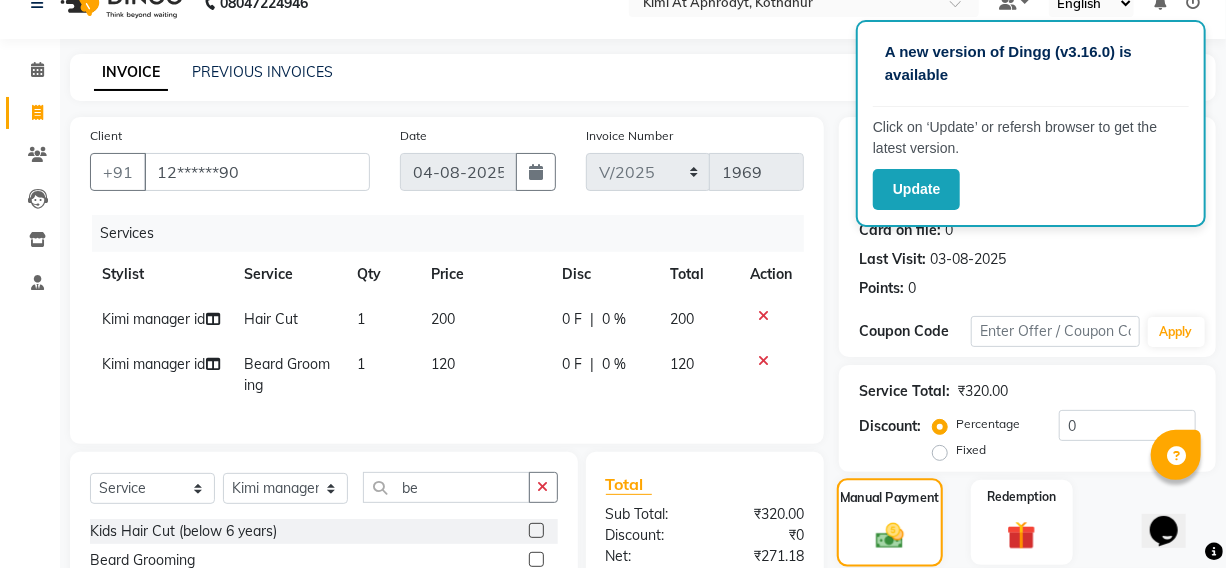 scroll, scrollTop: 278, scrollLeft: 0, axis: vertical 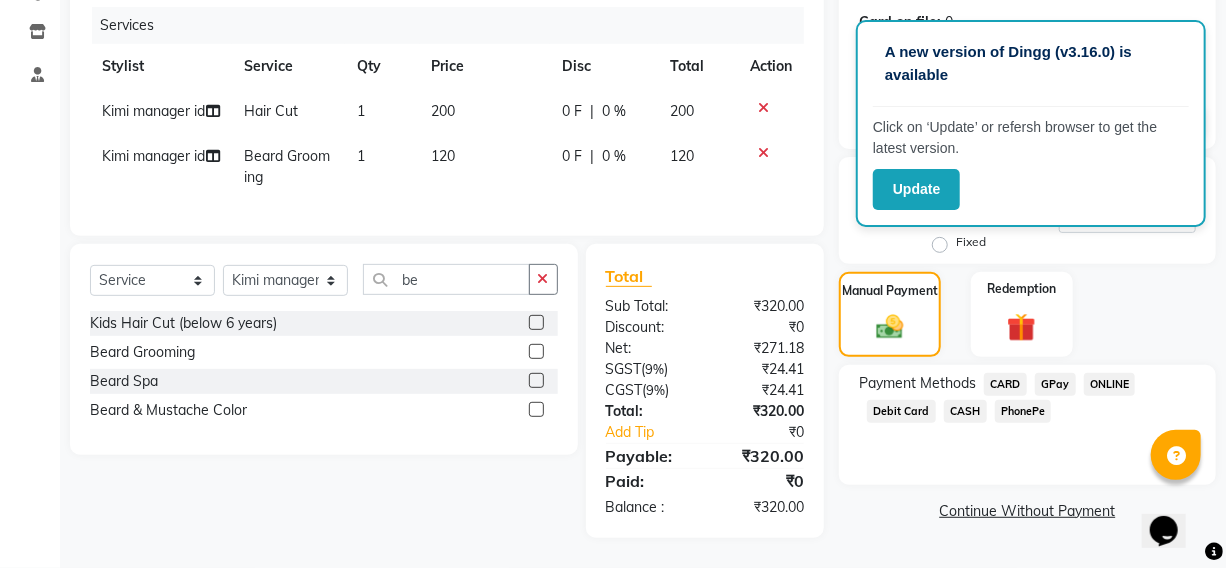 click on "PhonePe" 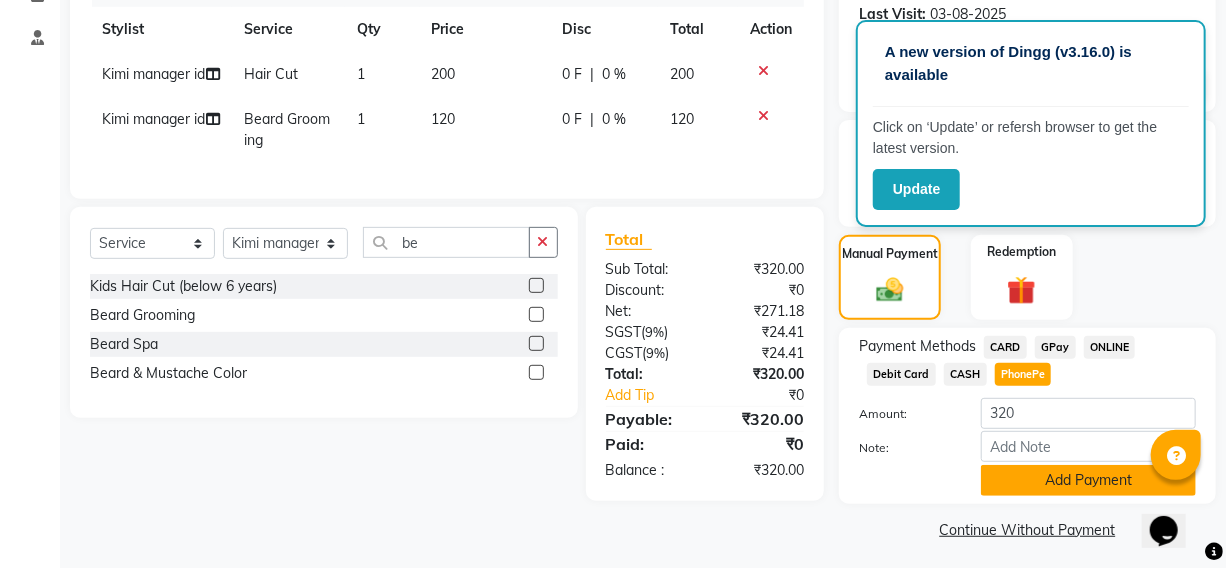 click on "Add Payment" 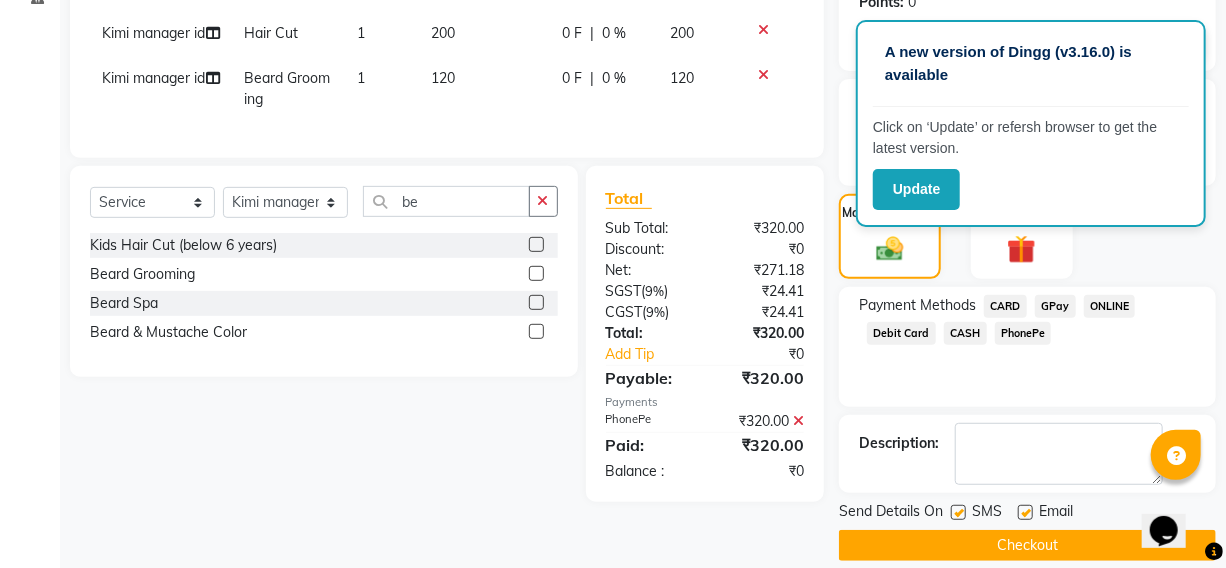 scroll, scrollTop: 340, scrollLeft: 0, axis: vertical 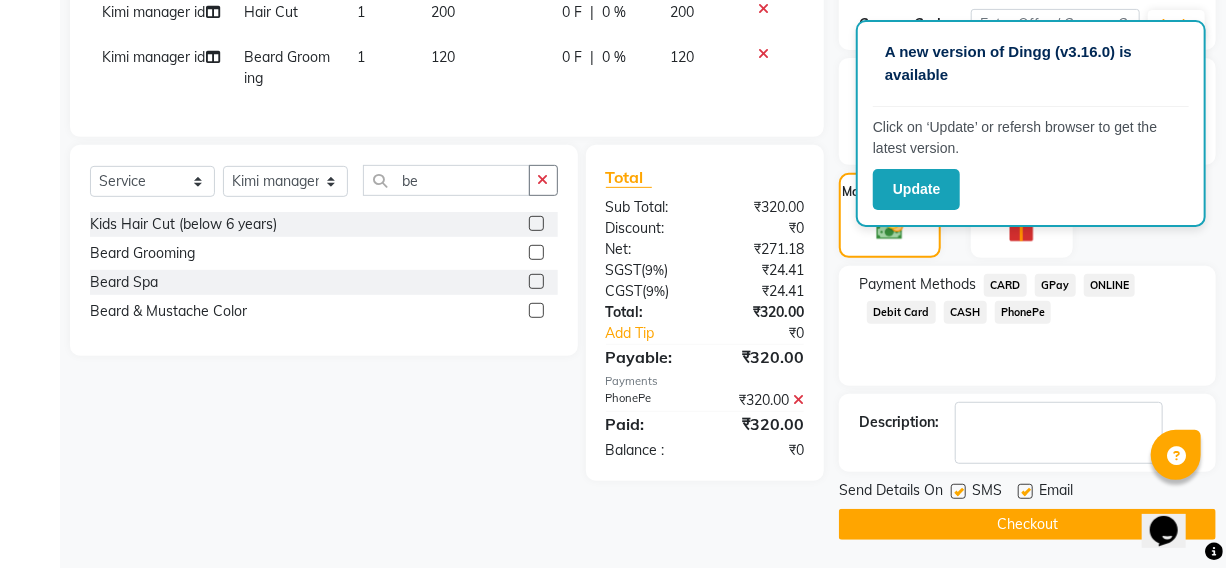 click on "Checkout" 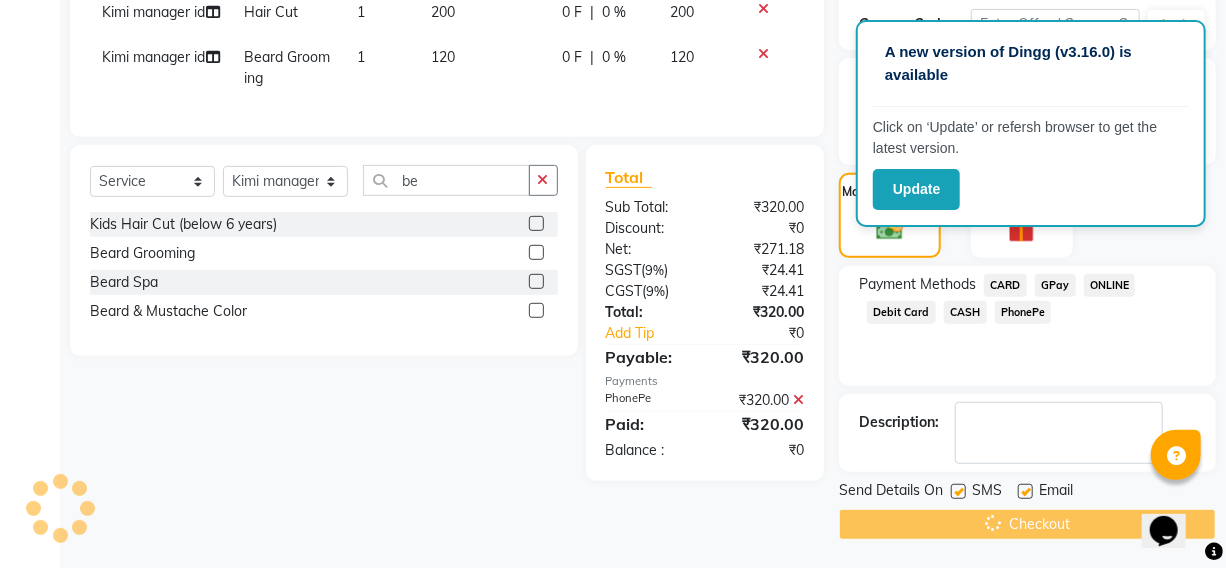 click on "Checkout" 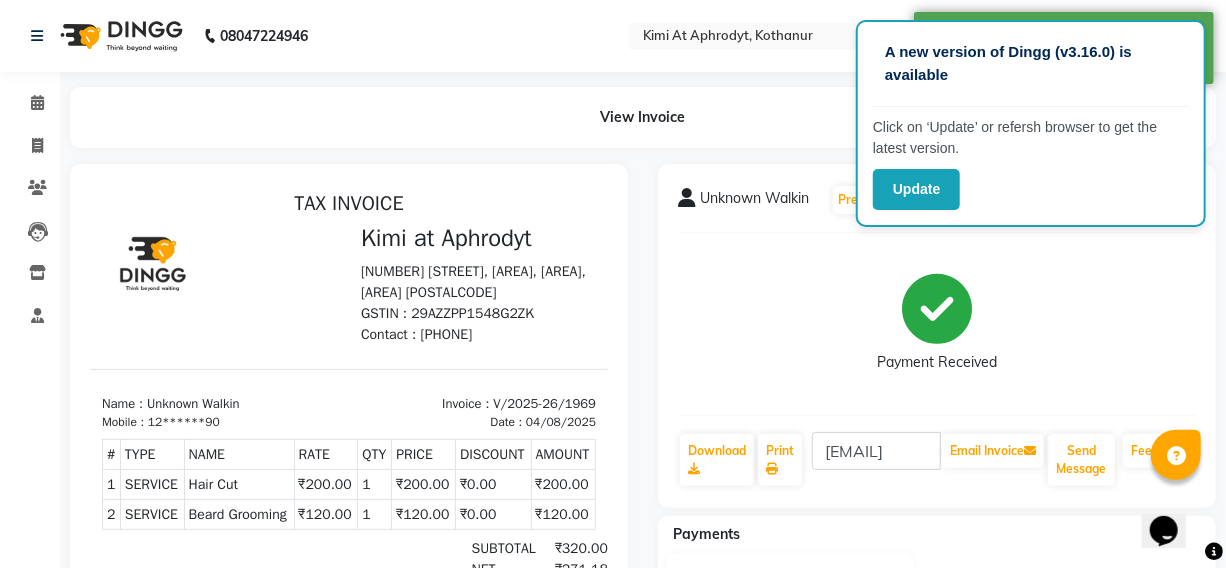 scroll, scrollTop: 0, scrollLeft: 0, axis: both 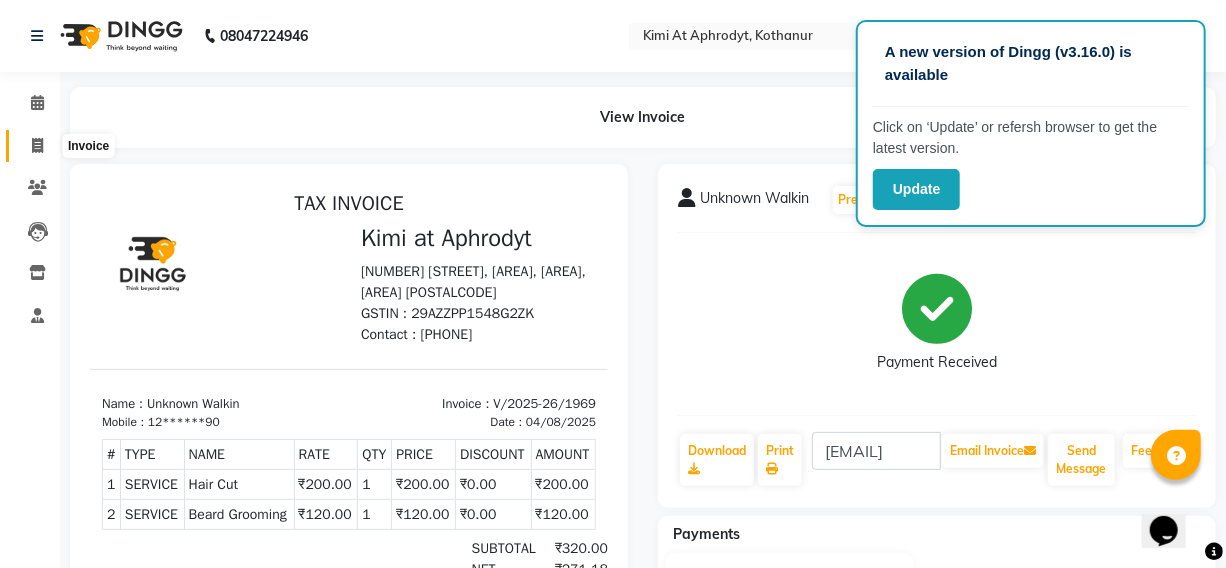 click 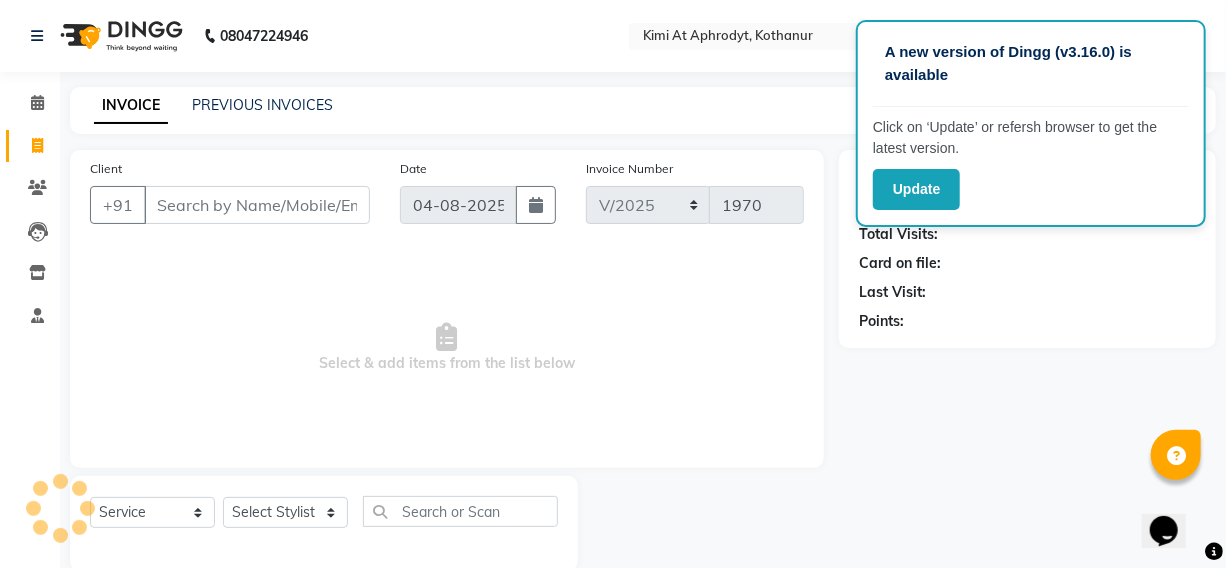scroll, scrollTop: 33, scrollLeft: 0, axis: vertical 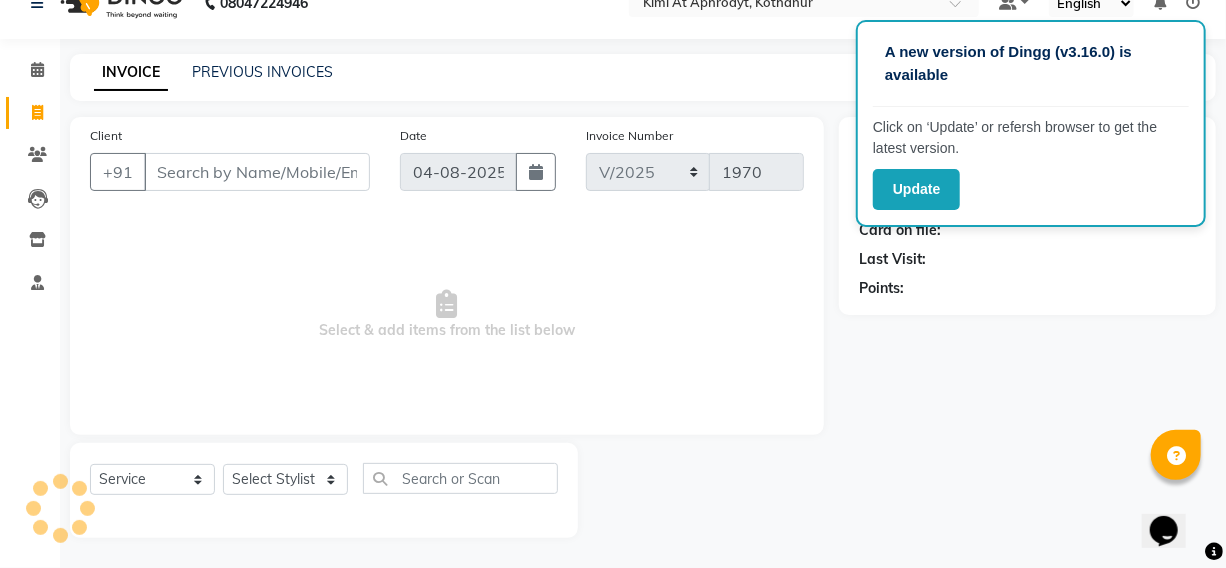 click on "Client" at bounding box center [257, 172] 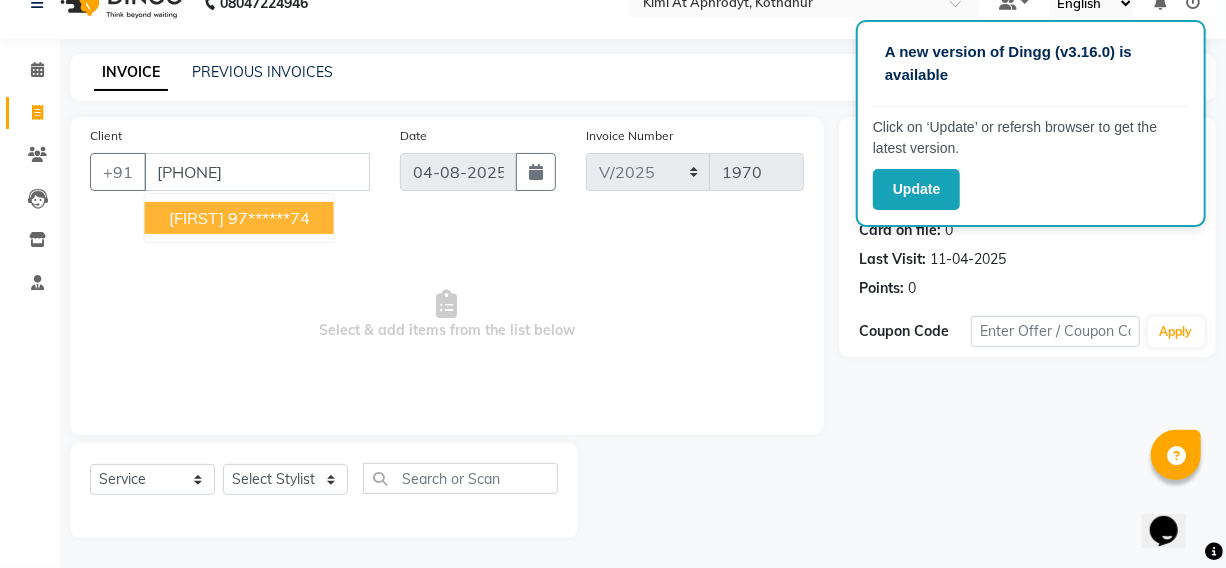 click on "97******74" at bounding box center [269, 218] 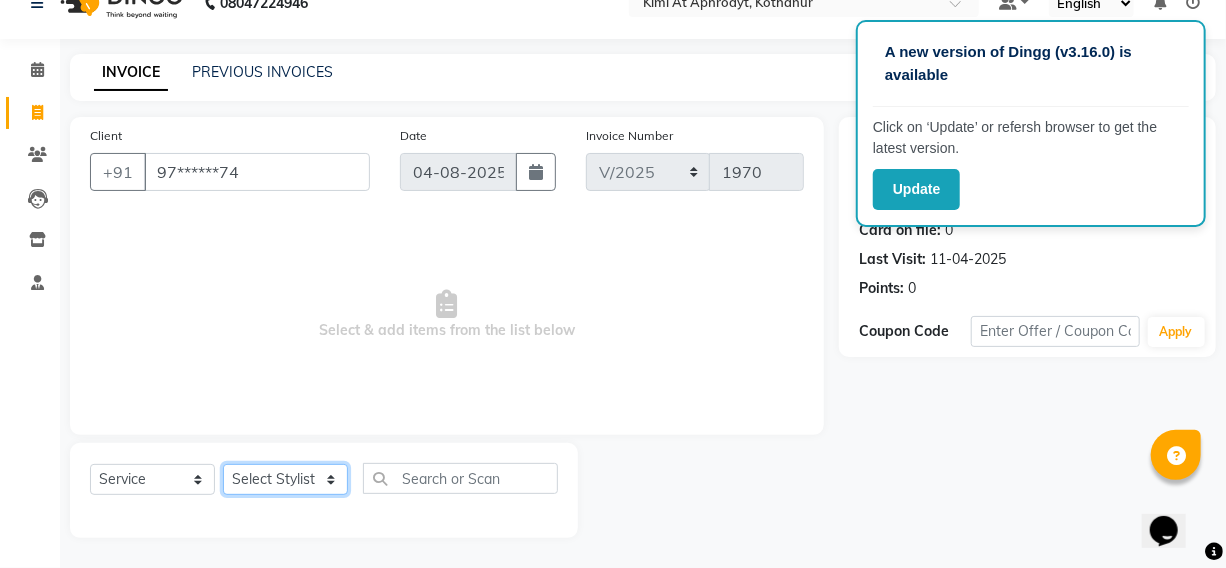 click on "Select Stylist Fardeen Hriatpuii Jeho Khup Kimi manager id Lydia Mani Mercy Murthy NCY Reeta Rehya Reshma Sathiya Zomuani Zovi" 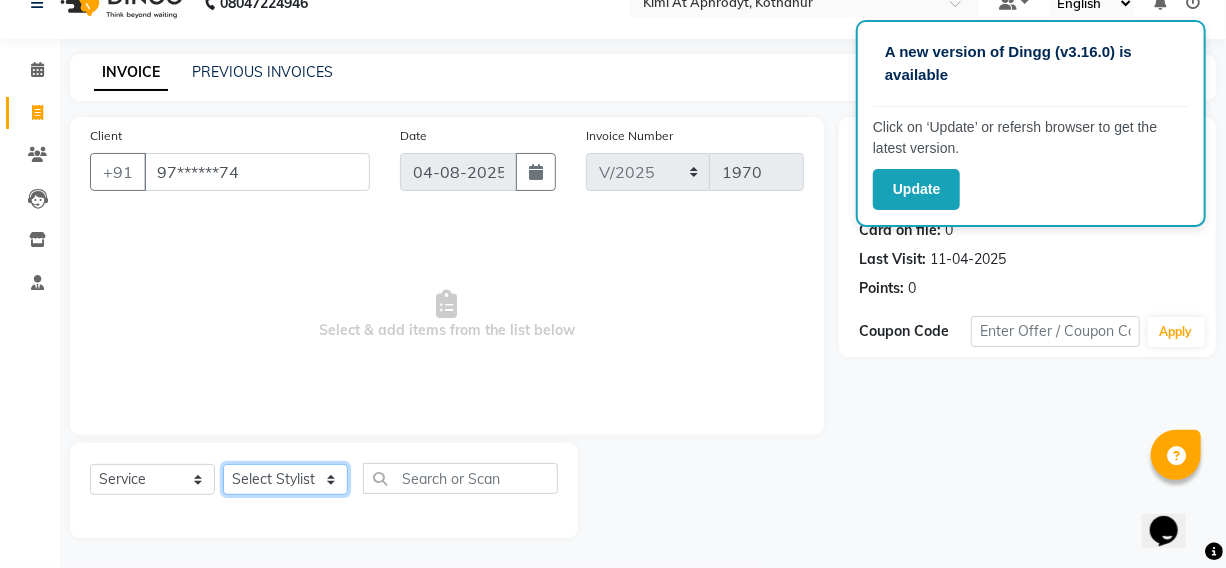 select on "69729" 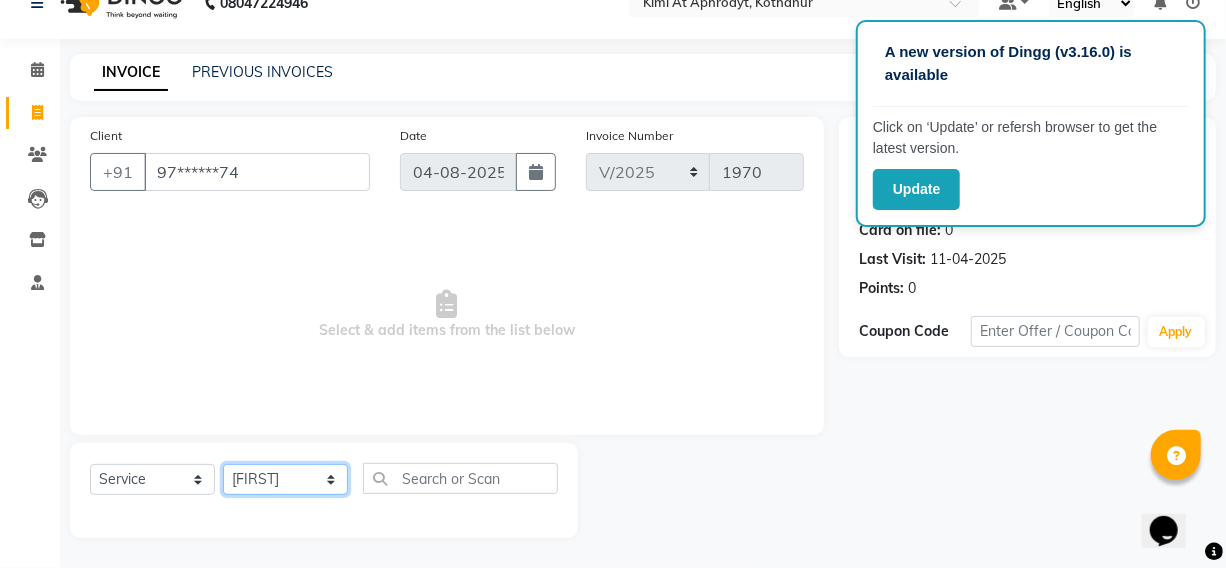 click on "Select Stylist Fardeen Hriatpuii Jeho Khup Kimi manager id Lydia Mani Mercy Murthy NCY Reeta Rehya Reshma Sathiya Zomuani Zovi" 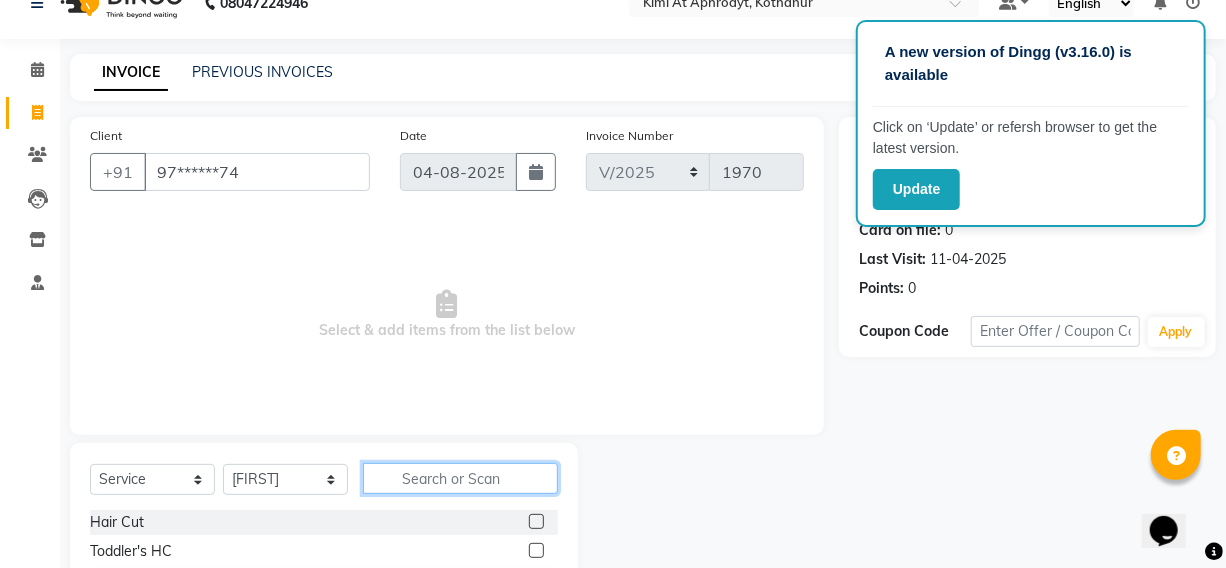 click 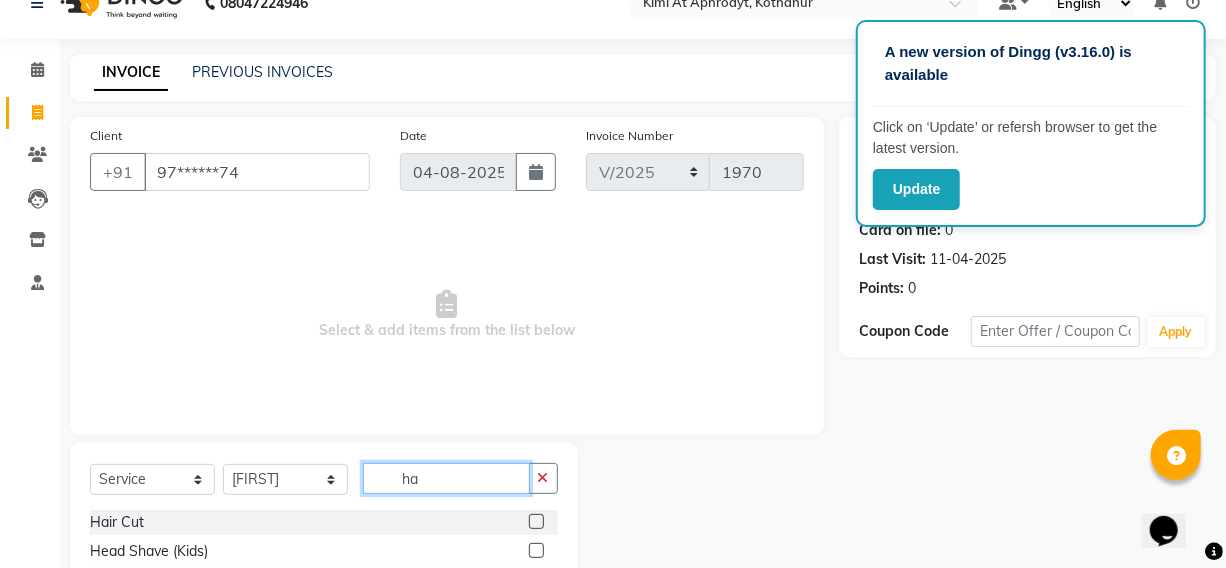 type on "h" 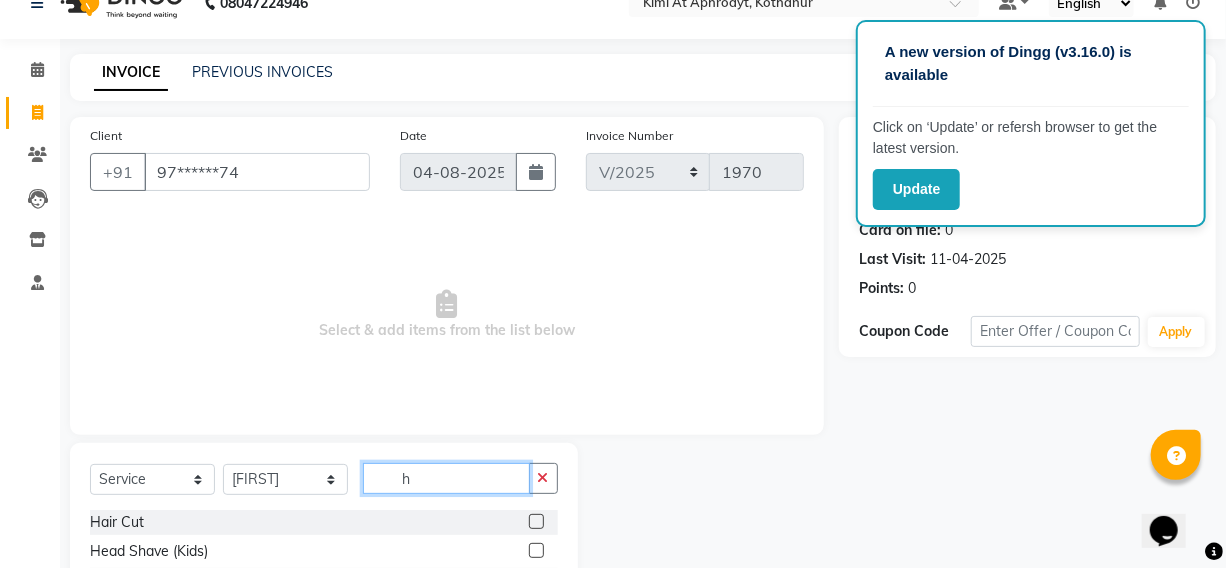 type 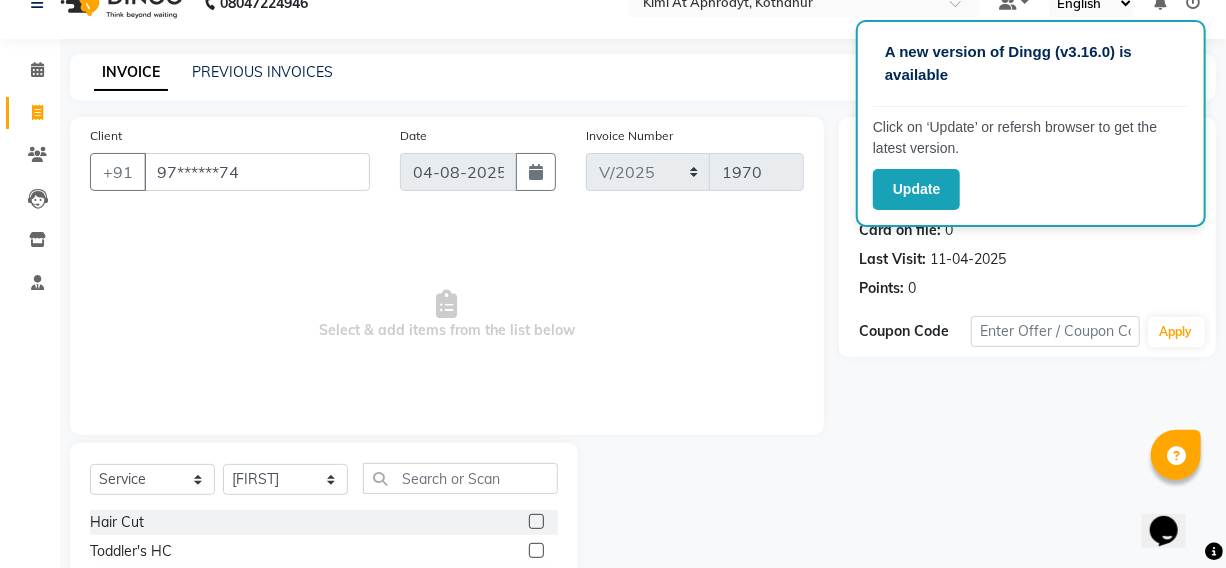 click 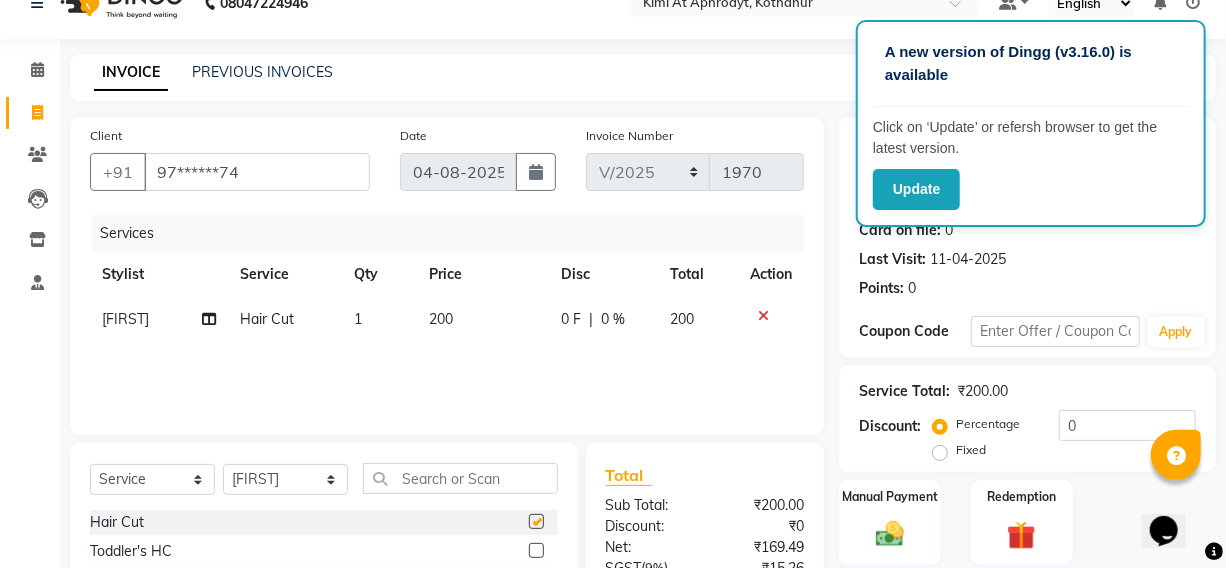 click 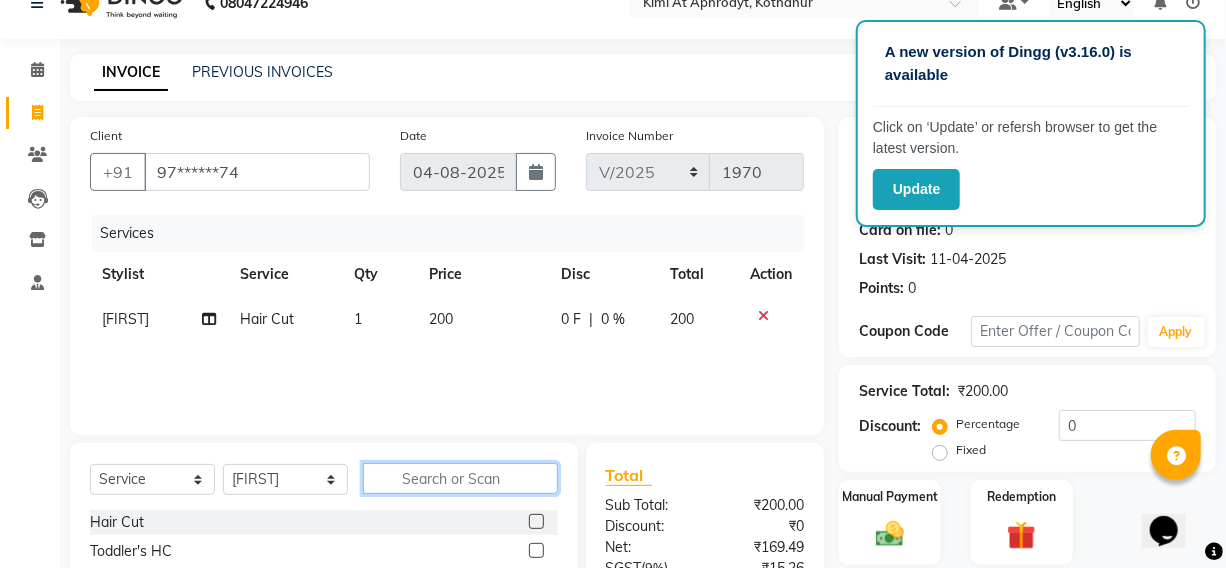 click 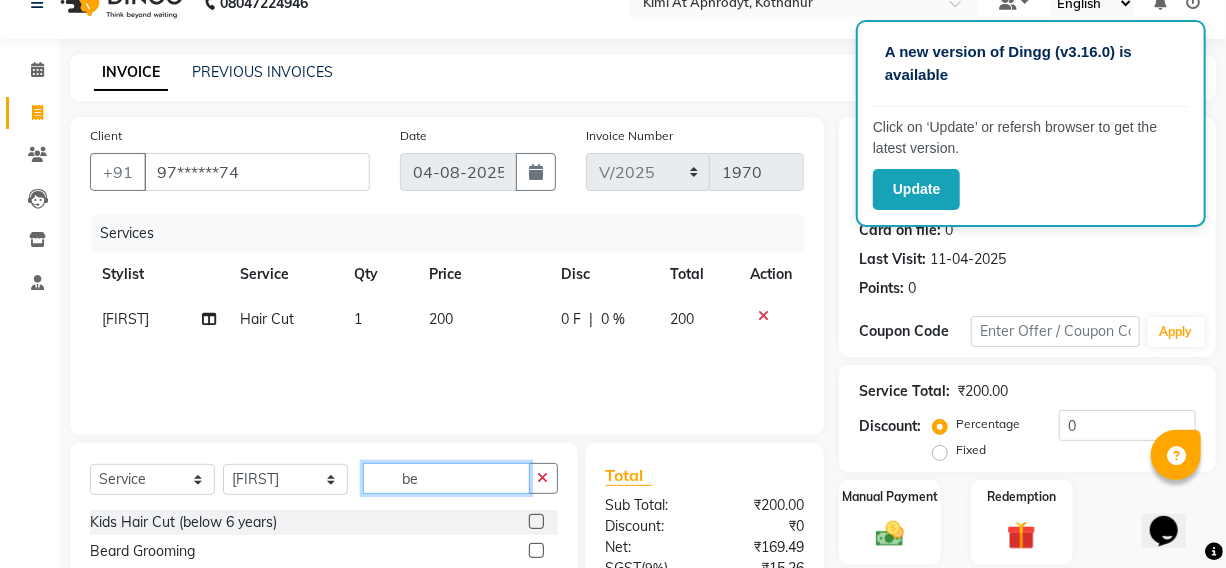 type on "be" 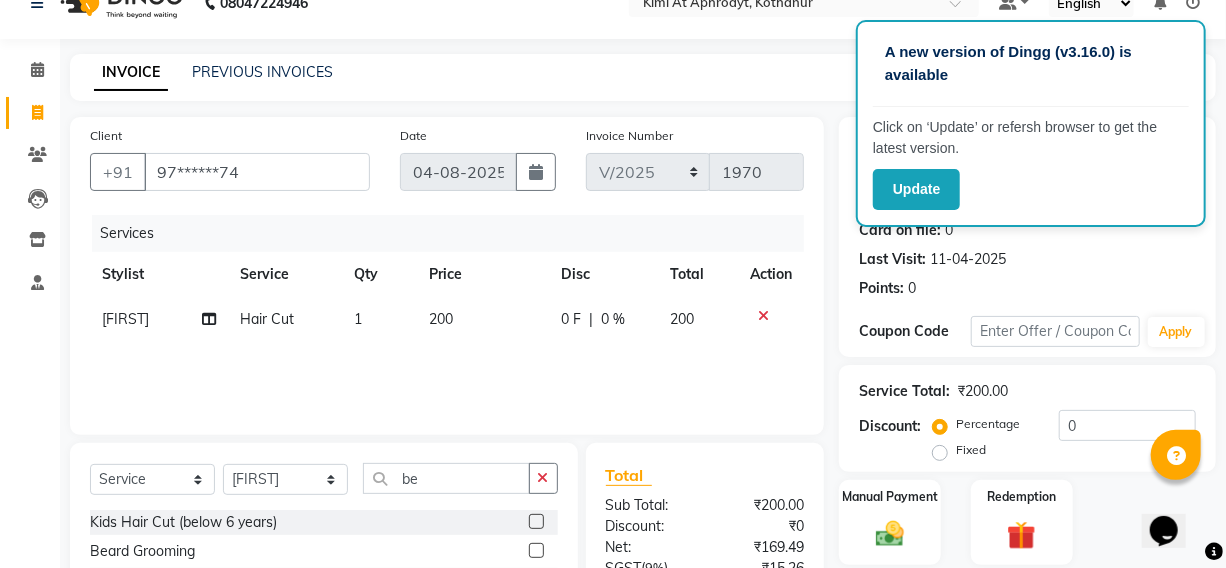 click 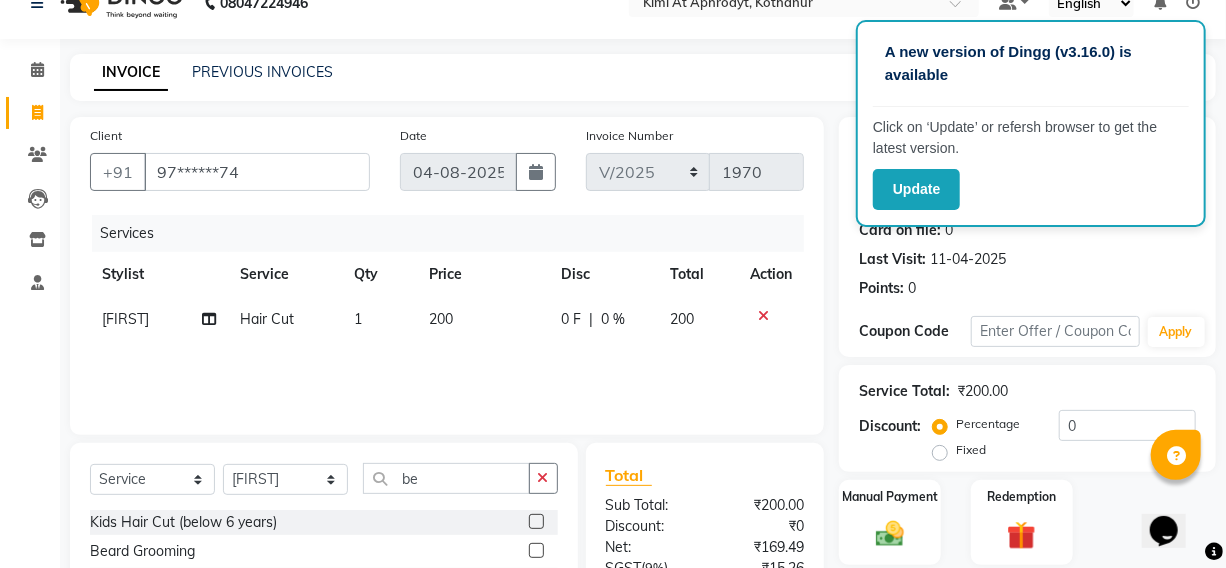 click at bounding box center [535, 551] 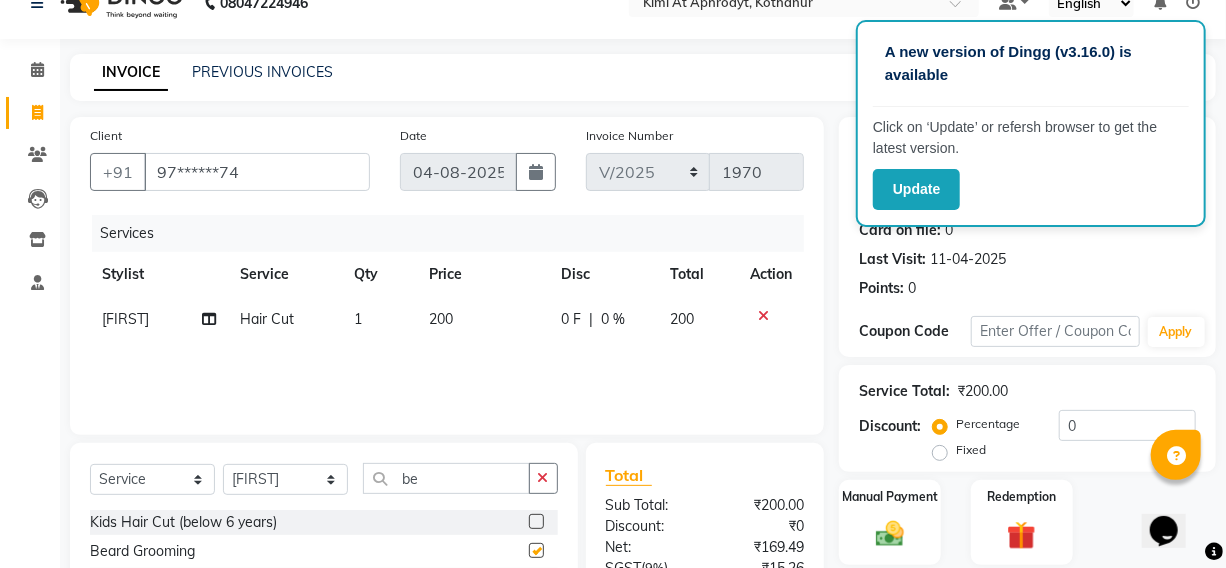 click 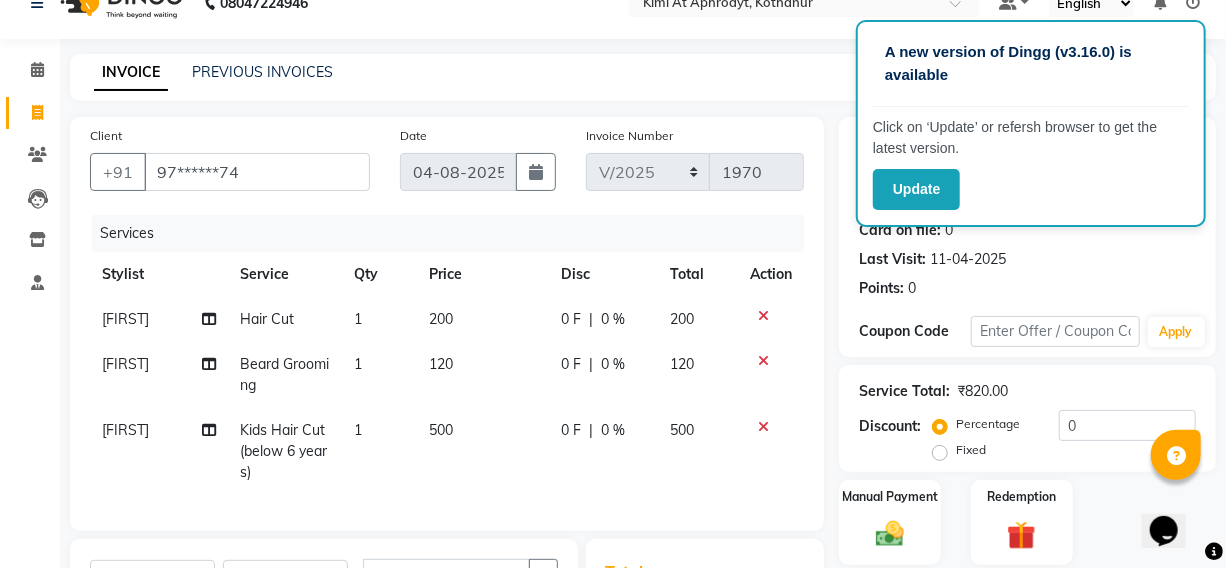 checkbox on "false" 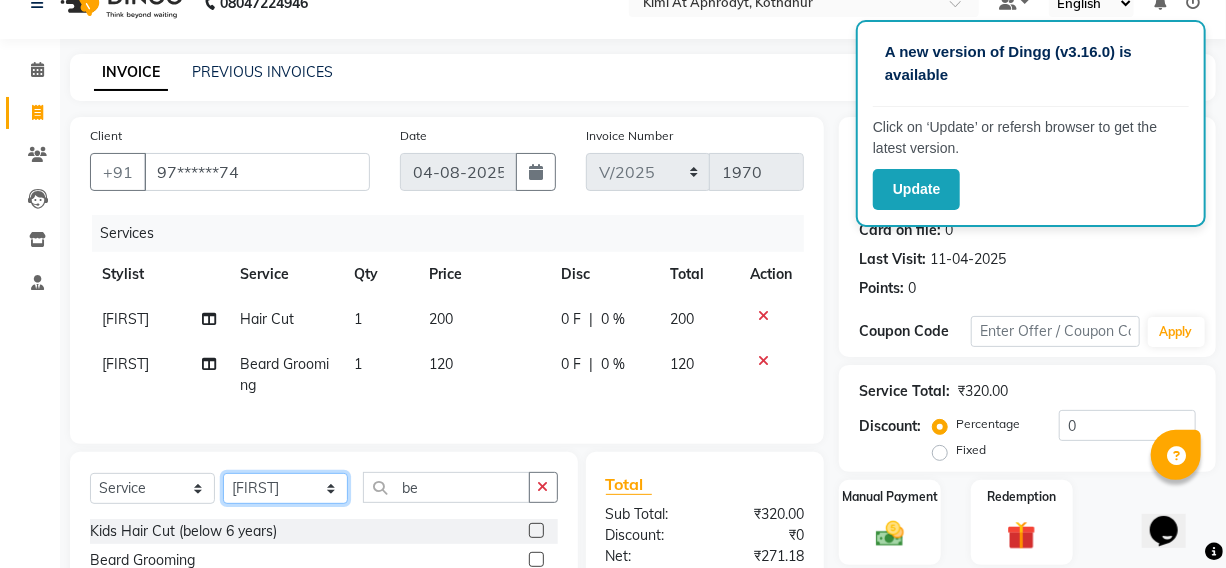 click on "Select Stylist Fardeen Hriatpuii Jeho Khup Kimi manager id Lydia Mani Mercy Murthy NCY Reeta Rehya Reshma Sathiya Zomuani Zovi" 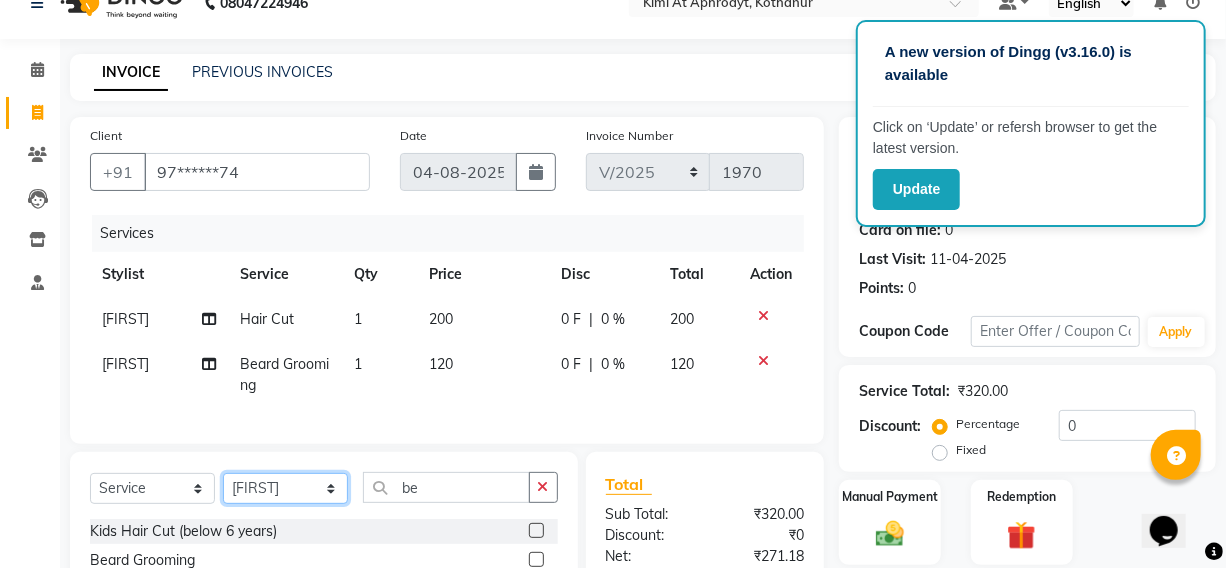 select on "69730" 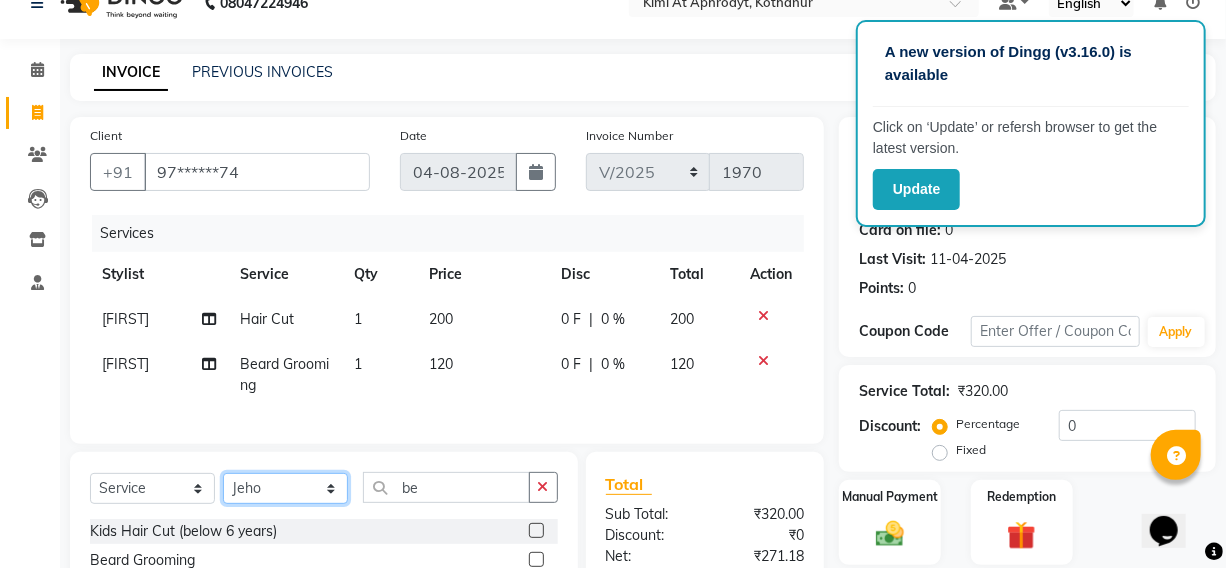 click on "Select Stylist Fardeen Hriatpuii Jeho Khup Kimi manager id Lydia Mani Mercy Murthy NCY Reeta Rehya Reshma Sathiya Zomuani Zovi" 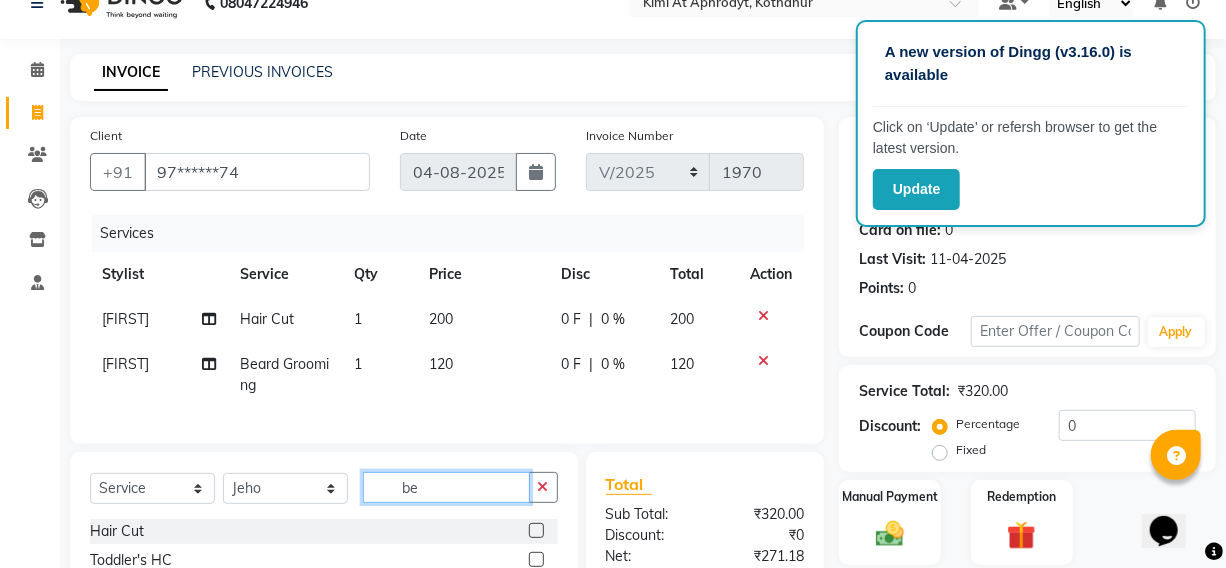 click on "be" 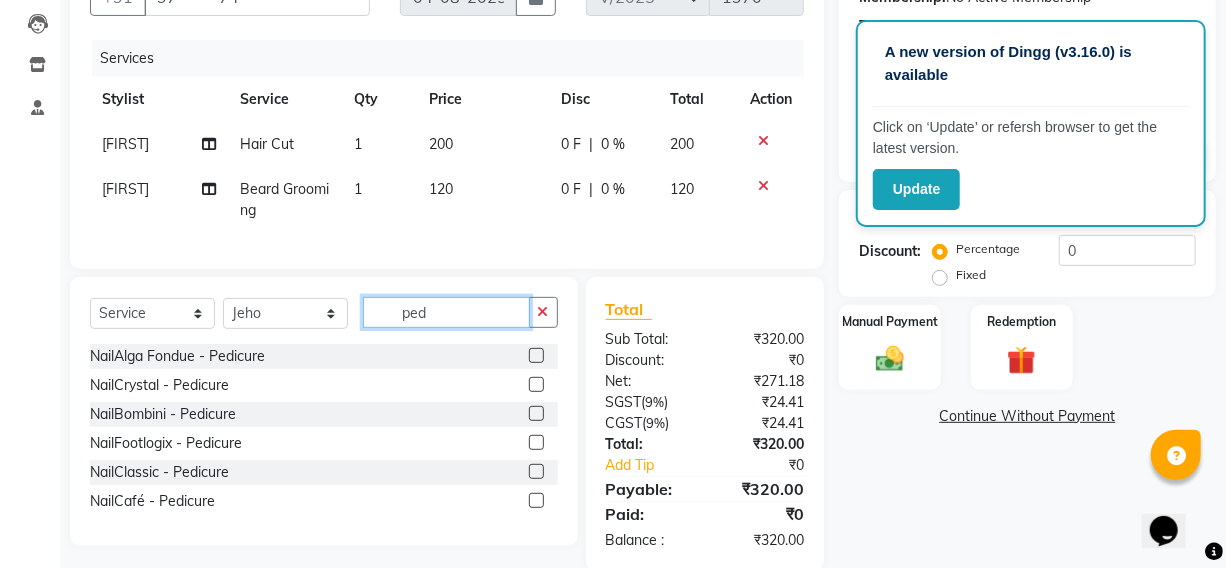 scroll, scrollTop: 215, scrollLeft: 0, axis: vertical 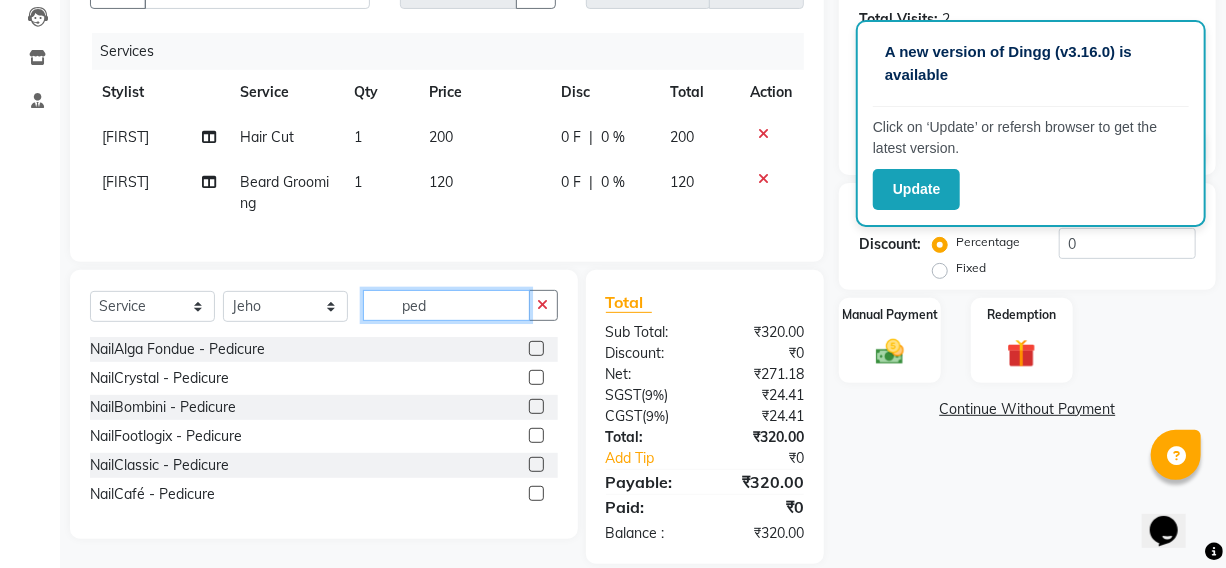 type on "ped" 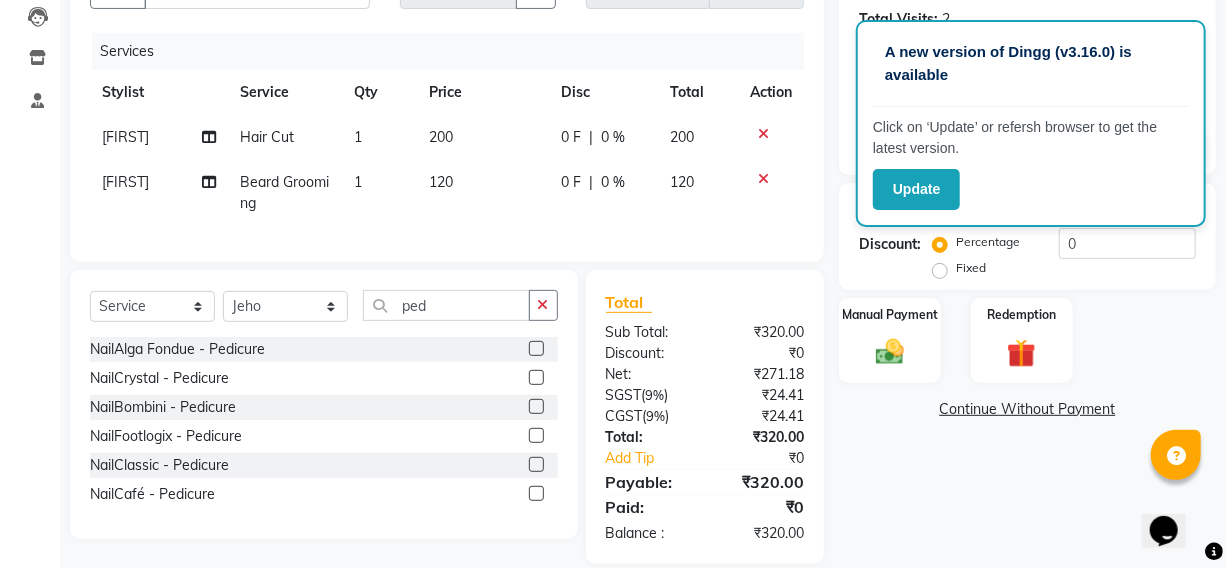 click 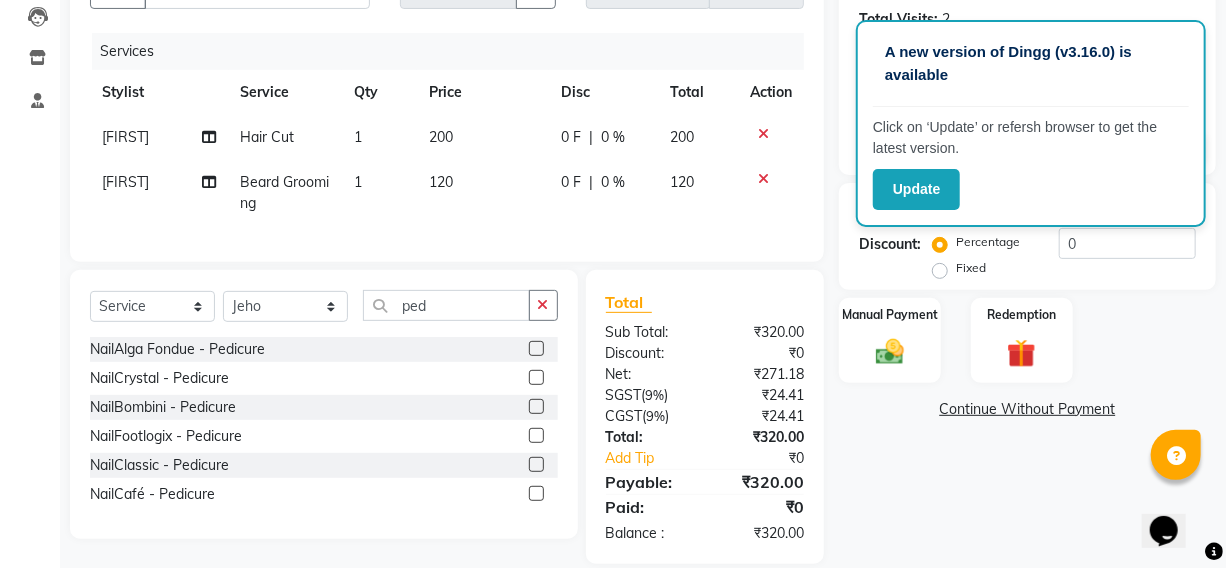 click at bounding box center [535, 465] 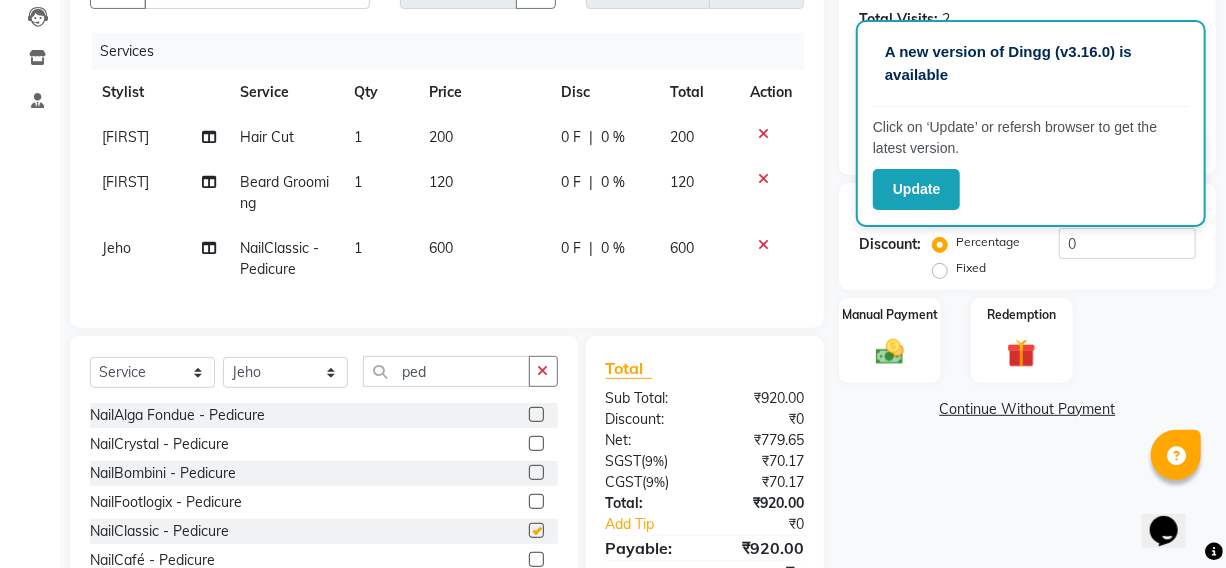 checkbox on "false" 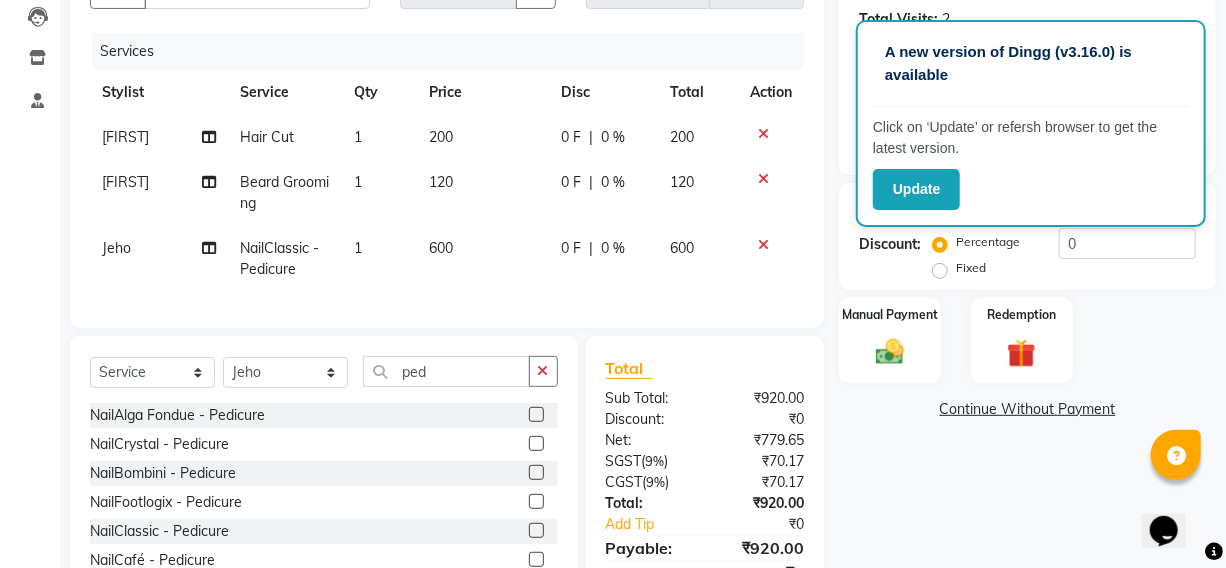 click on "600" 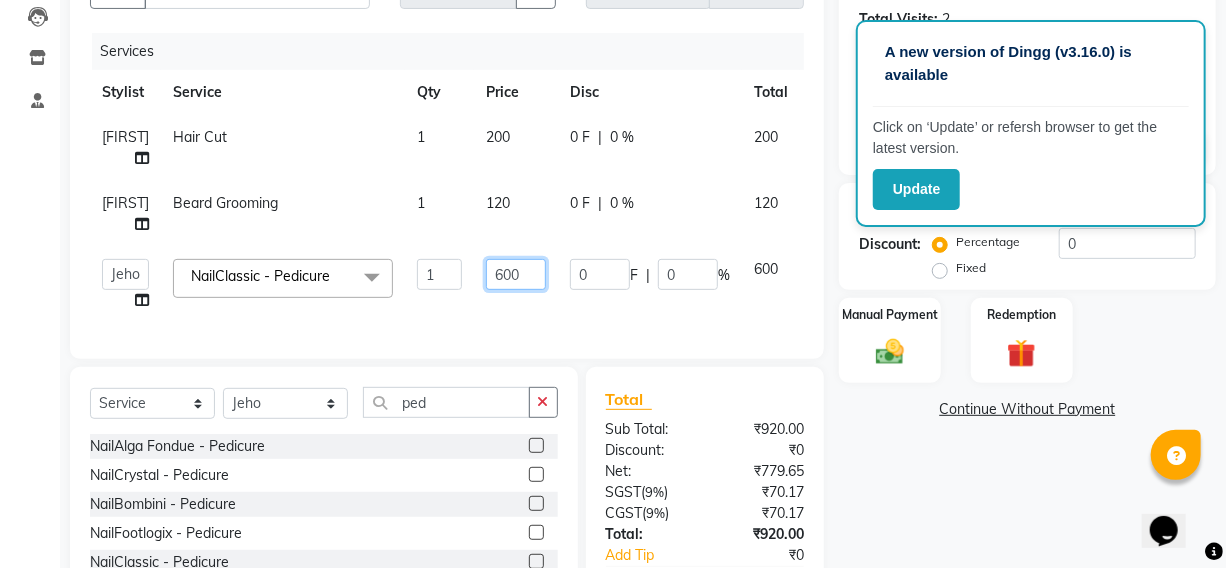 click on "600" 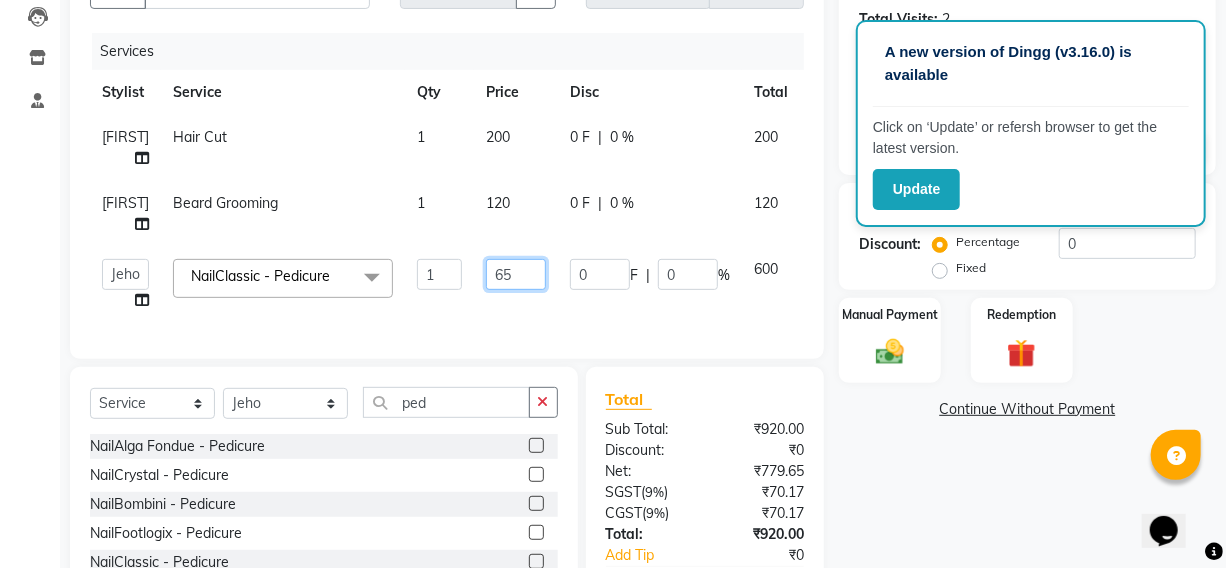 type on "650" 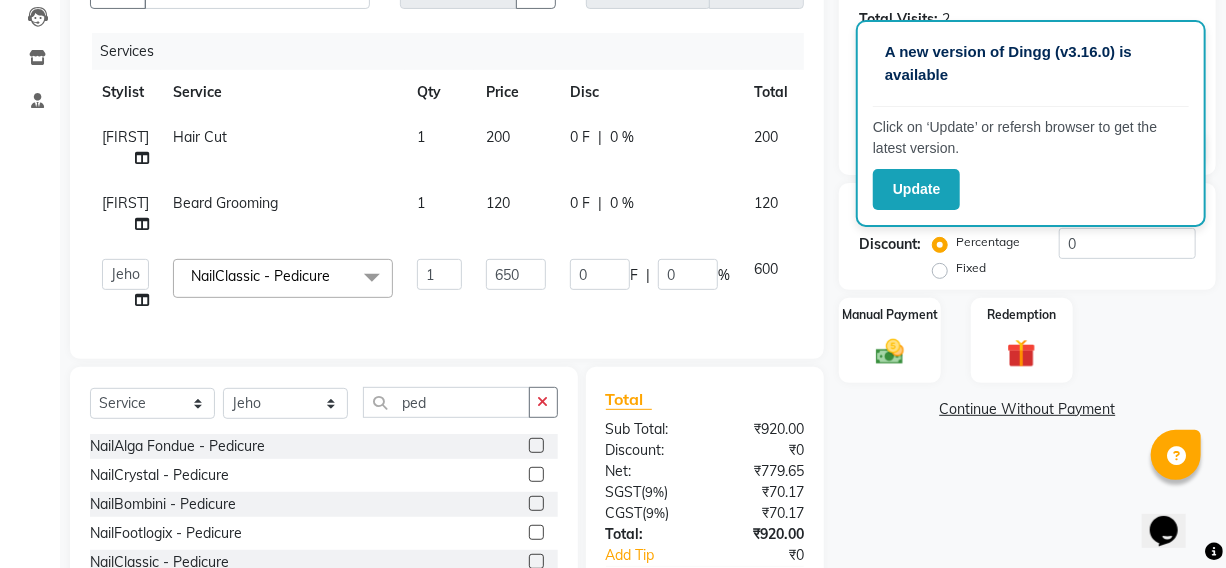 click on "Client +[COUNTRYCODE] [PHONE] Date [DATE] Invoice Number V/2025 V/2025-26 1970 Services Stylist Service Qty Price Disc Total Action [FIRST] Hair Cut 1 200 0 F | 0 % 200 [FIRST] Beard Grooming 1 120 0 F | 0 % 120 [LAST] [FIRST] [FIRST] [LAST] [FIRST] manager id [FIRST] [FIRST] [FIRST] [FIRST] [FIRST] [FIRST] [FIRST] [FIRST] [FIRST] [FIRST] [FIRST] NailClassic - Pedicure x Hair Cut Toddler's HC Head Shave (Kids) Head Shave (Adults) Creative Style Director Senior Stylist Stylist Blunt Hair Cut Fringe Kids Hair Cut (below 6 years) Men's Hair wash & Hair Setting Shampoo & Conditioning Blow-dry Ironing Tong Curls Beard Grooming Beard Spa Beard & Mustache Color Root Touch-Up Ammonia Root Touch-Up Ammonia Free Root Touch-Up PPD Free Root Touch-Up Vegan Highlights Creative Hair Color Henna Hair Spa ( Loreal ) Hair Spa ( Wella Oil Reflection ) Hair Spa - Nourishing & Repair Hair Spa - Smooth & Shine Hair Spa ( Keratin Rich ) Hair Spa ( Wella Fusion ) Hair Spa ( Wella Elements ) Anti Hair Loss Anti-Dandruff Olaplex" 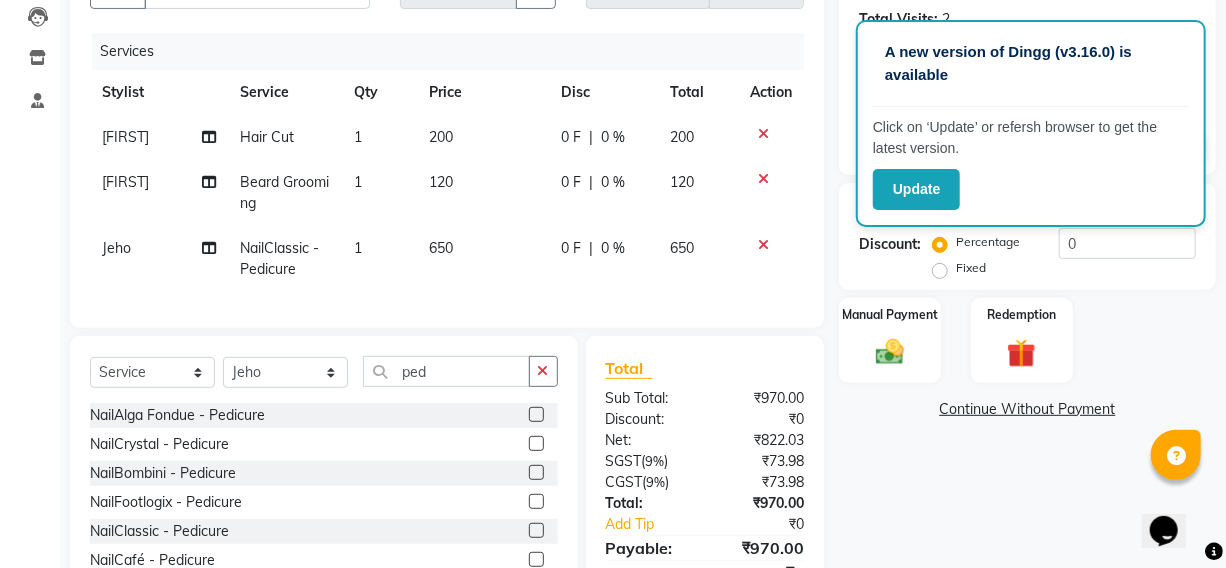 scroll, scrollTop: 322, scrollLeft: 0, axis: vertical 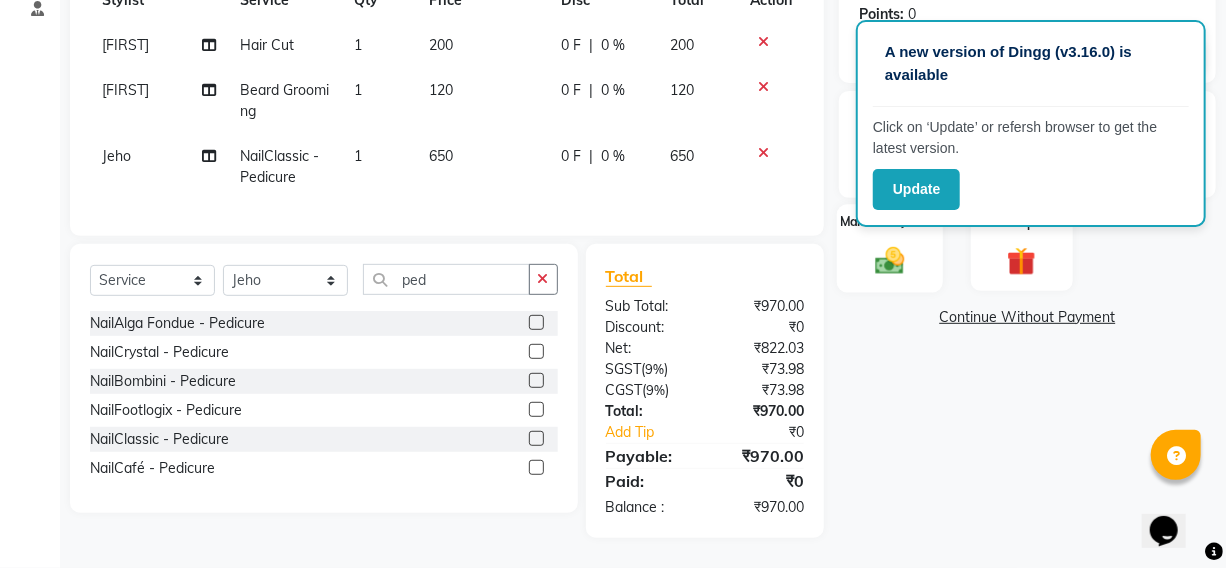 click on "Manual Payment" 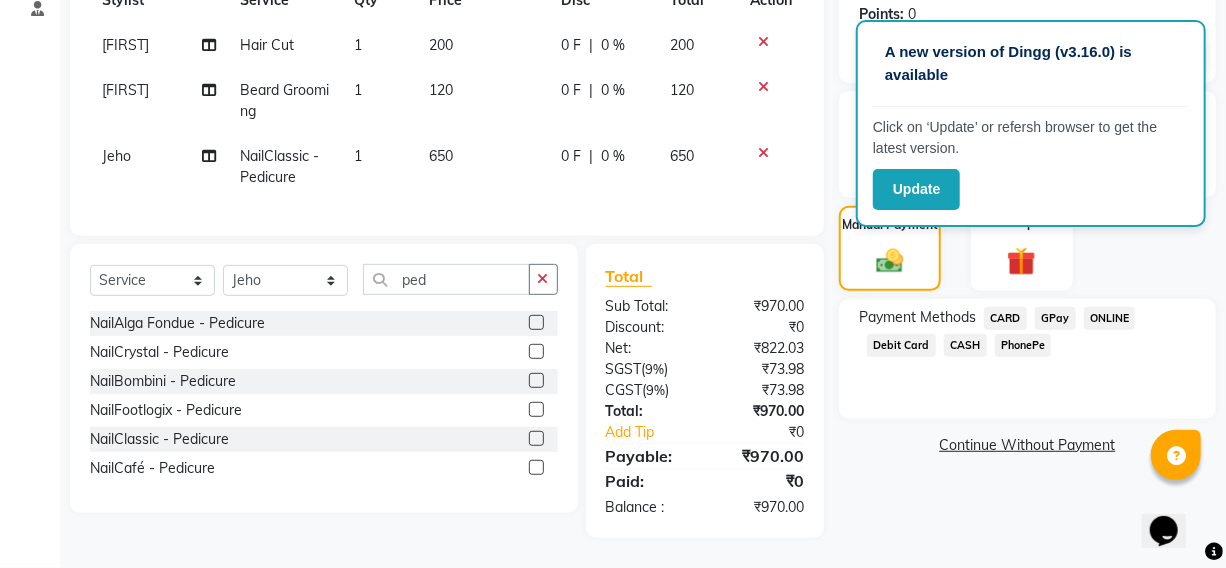 click on "PhonePe" 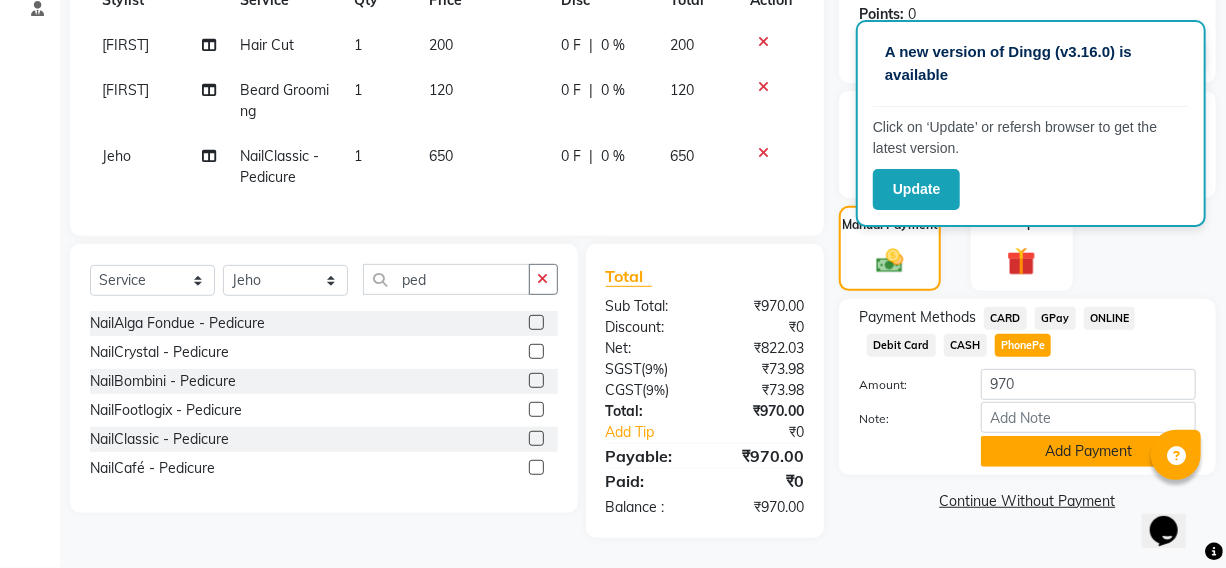 click on "Add Payment" 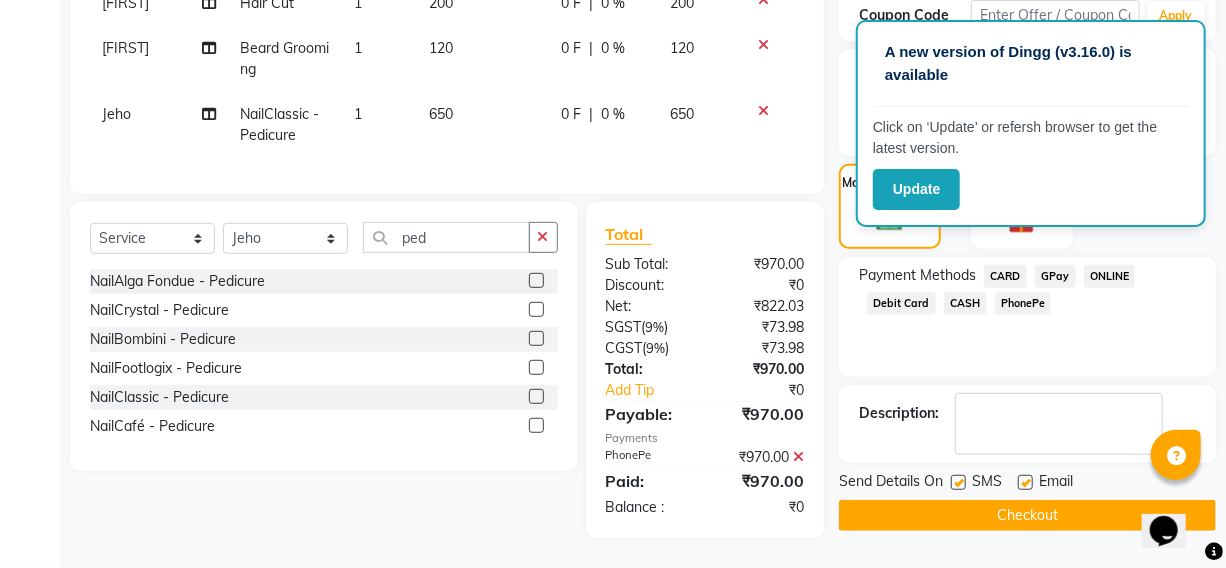 scroll, scrollTop: 364, scrollLeft: 0, axis: vertical 